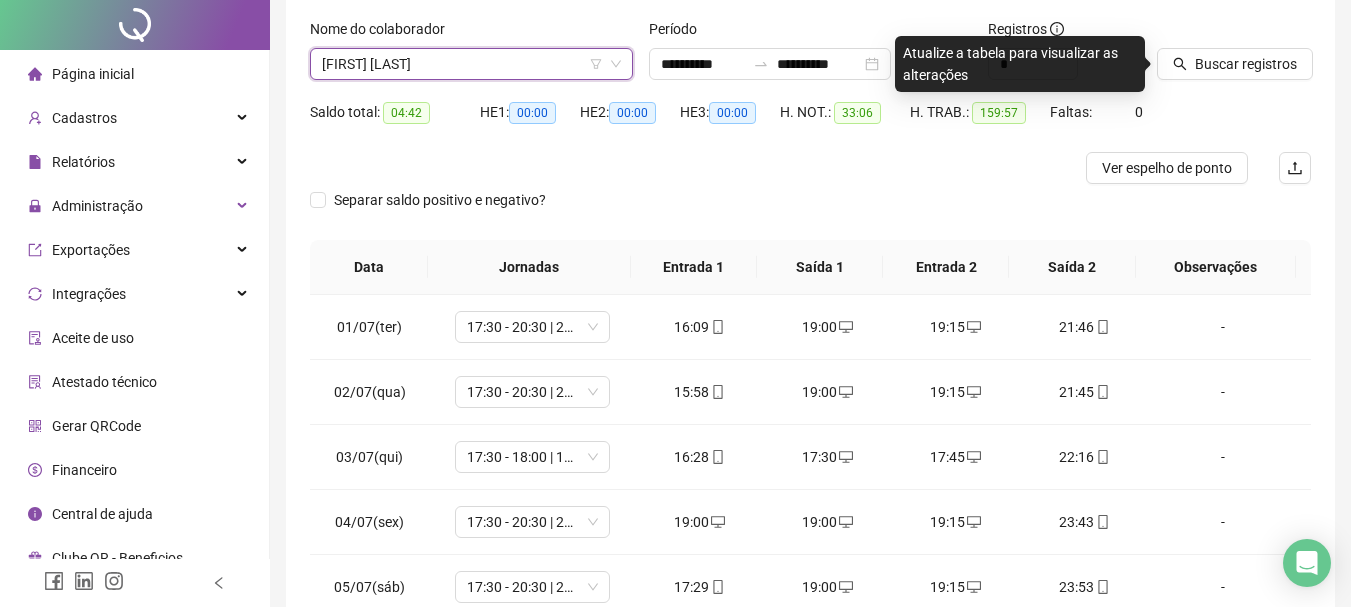 scroll, scrollTop: 0, scrollLeft: 0, axis: both 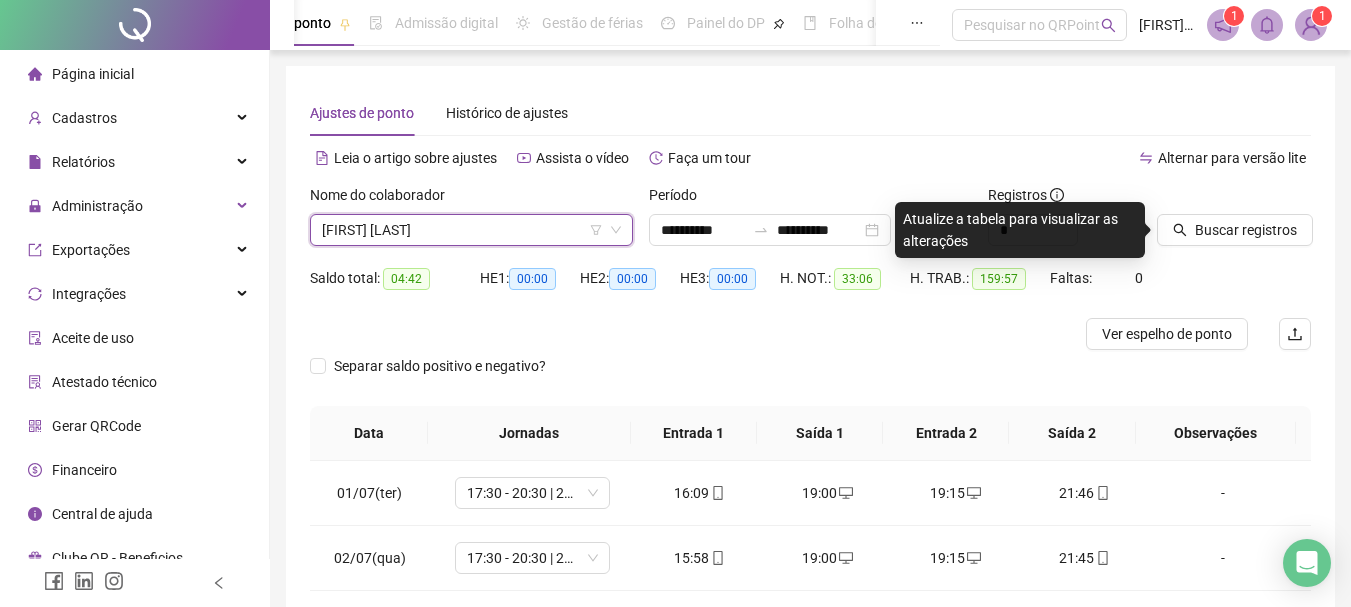 click on "Saldo total:   04:42 HE 1:   00:00 HE 2:   00:00 HE 3:   00:00 H. NOT.:   33:06 H. TRAB.:   159:57 Faltas:   0" at bounding box center [810, 290] 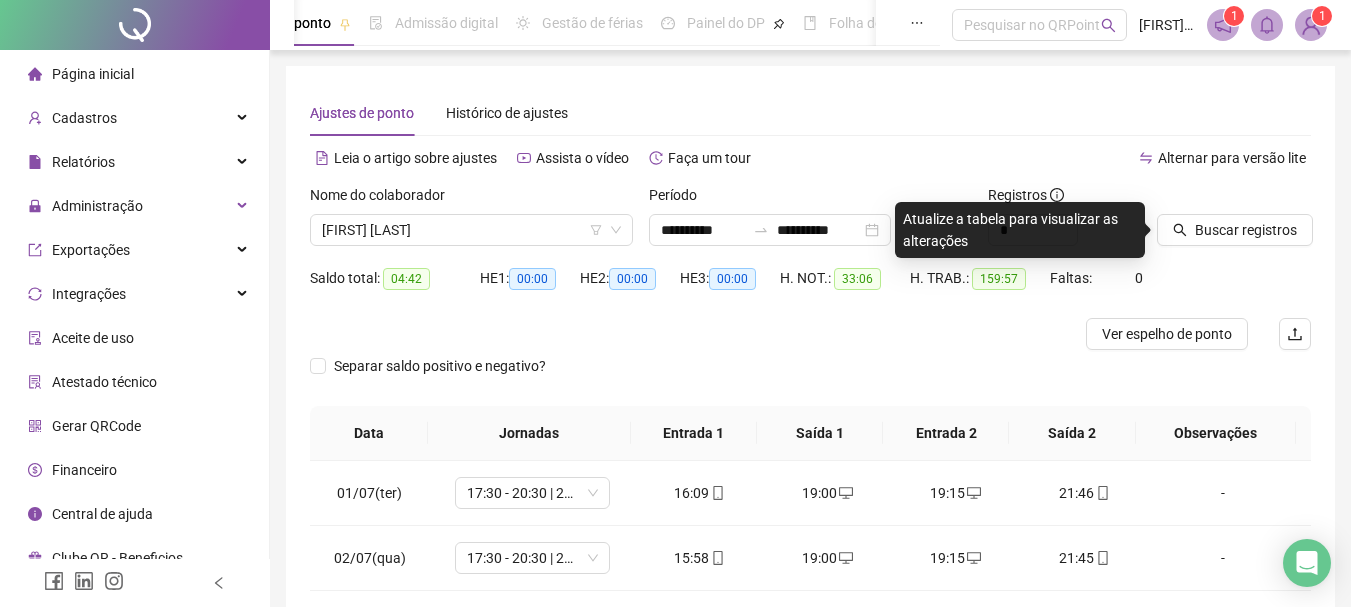 click on "Saldo total:   04:42 HE 1:   00:00 HE 2:   00:00 HE 3:   00:00 H. NOT.:   33:06 H. TRAB.:   159:57 Faltas:   0" at bounding box center [810, 290] 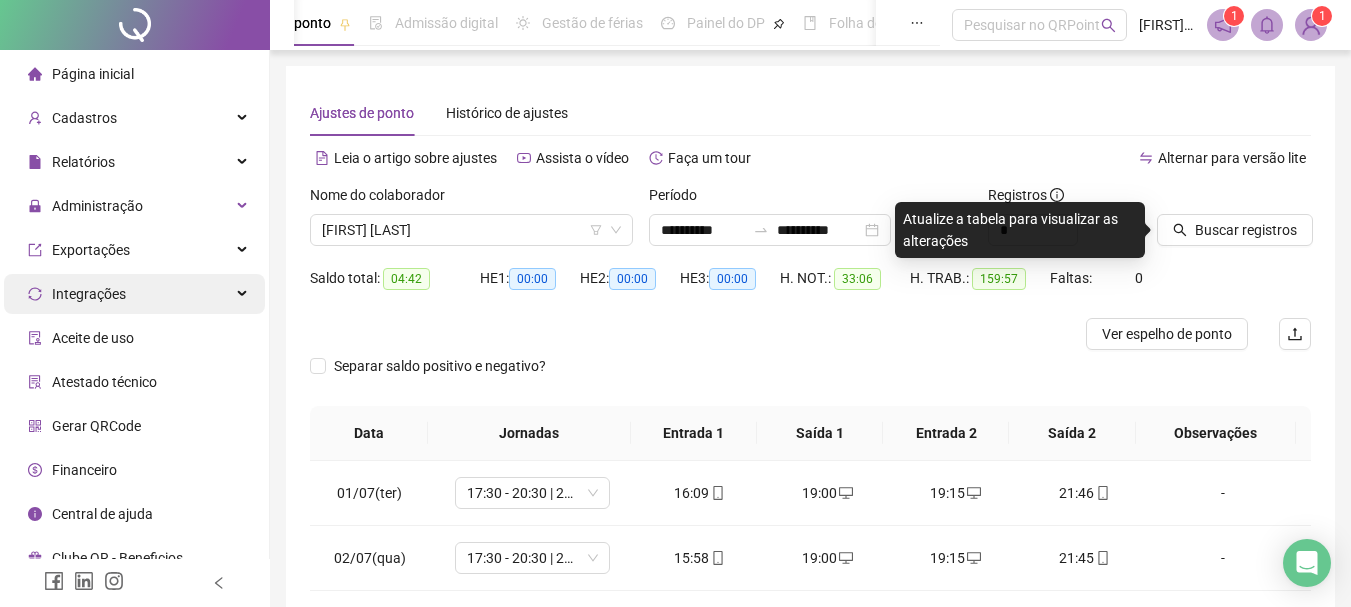 click on "Integrações" at bounding box center [134, 294] 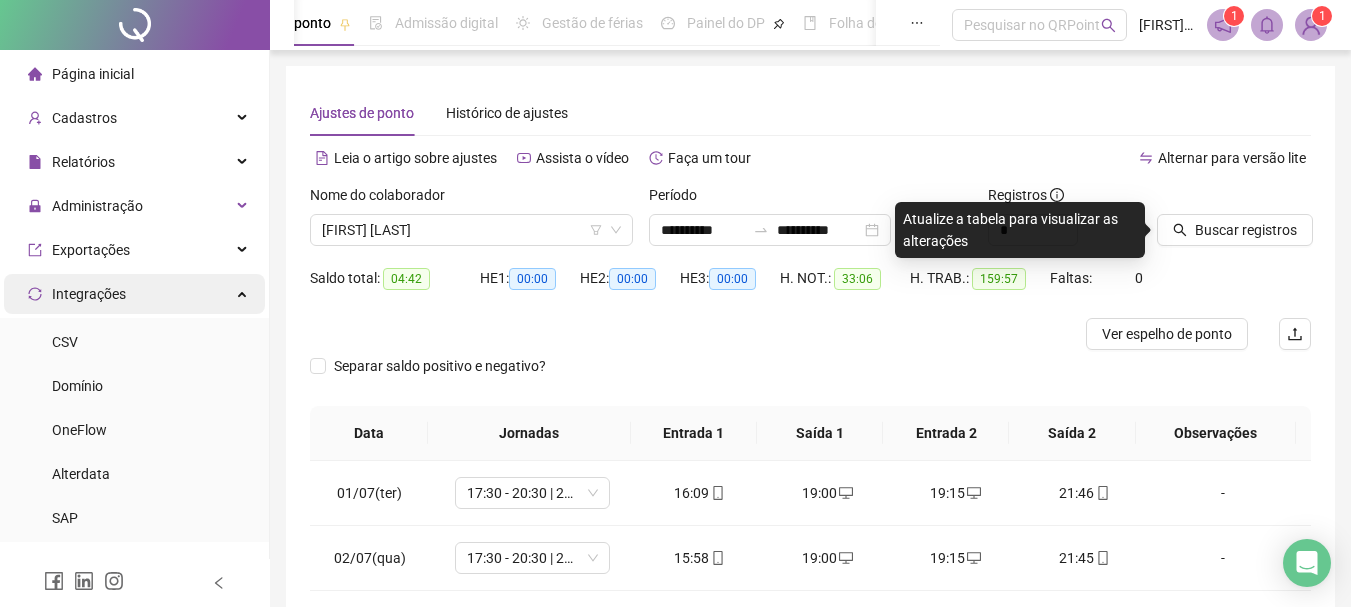 click on "Integrações" at bounding box center [77, 294] 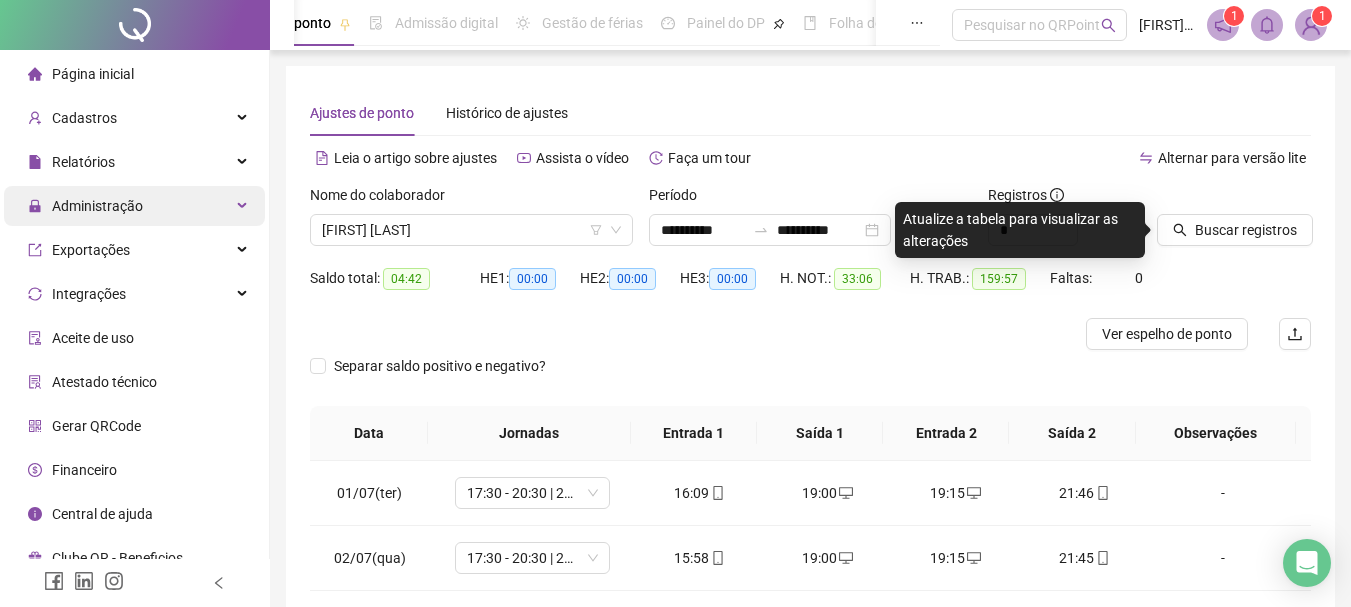 click on "Administração" at bounding box center (85, 206) 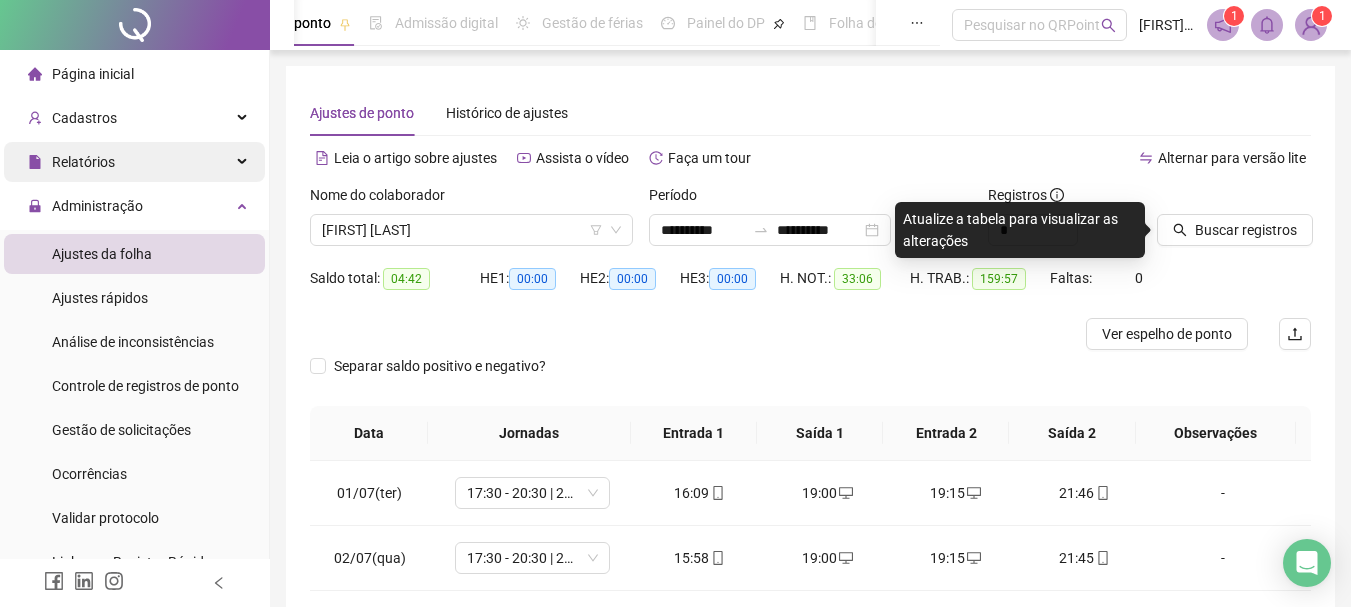 click on "Relatórios" at bounding box center (83, 162) 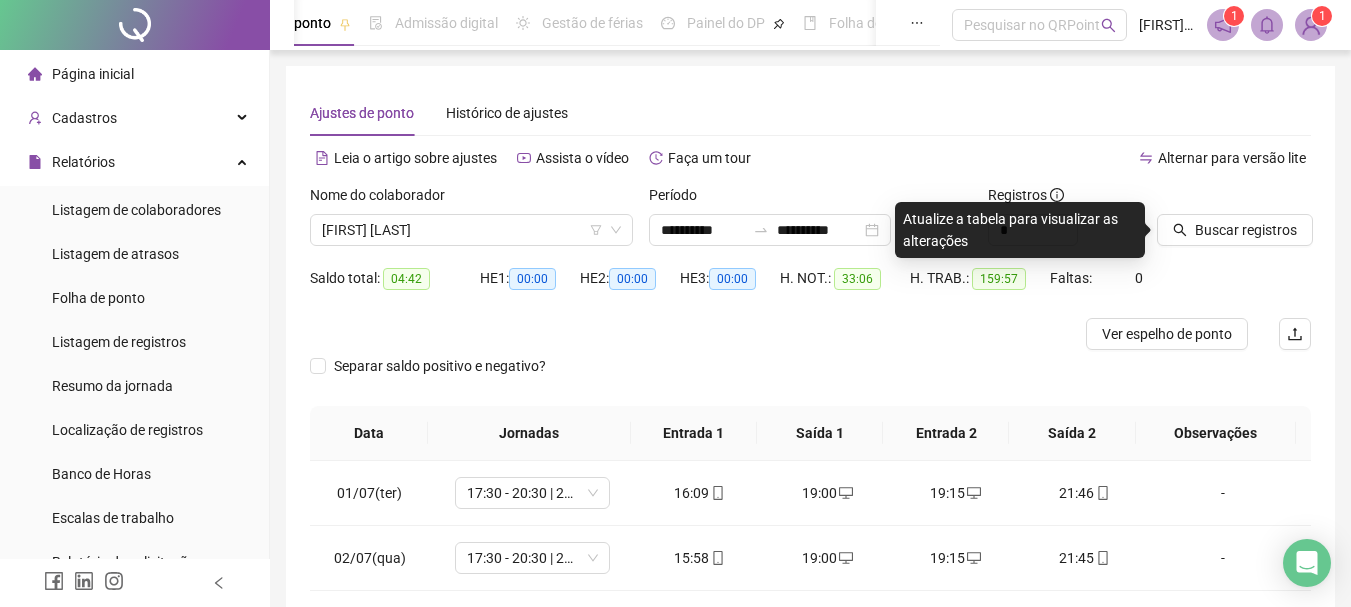click on "Nome do colaborador [FIRST] [LAST]" at bounding box center (471, 223) 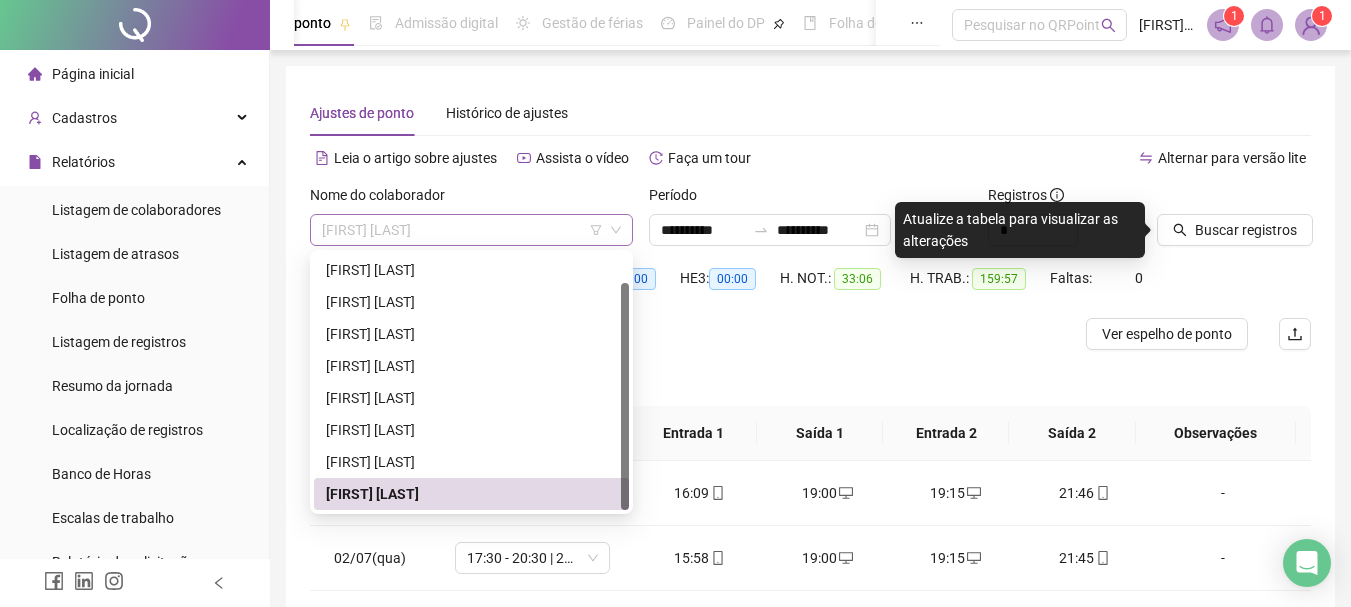 click on "[FIRST] [LAST]" at bounding box center (471, 230) 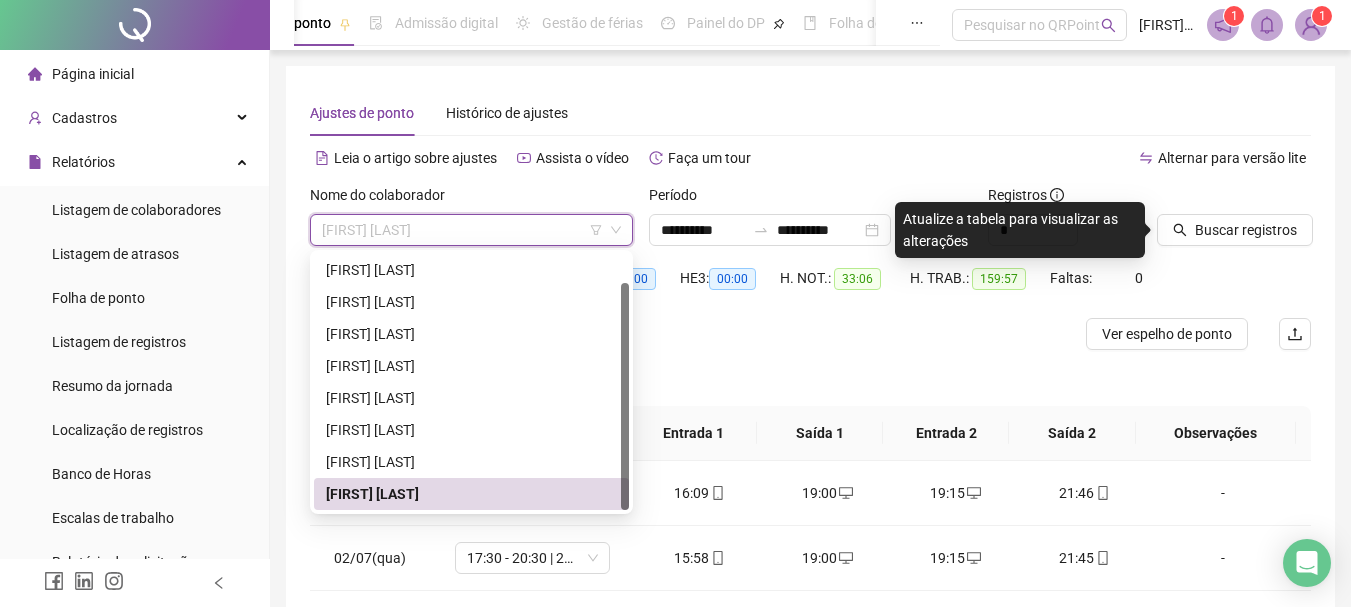 click on "Ajustes de ponto Histórico de ajustes" at bounding box center [810, 113] 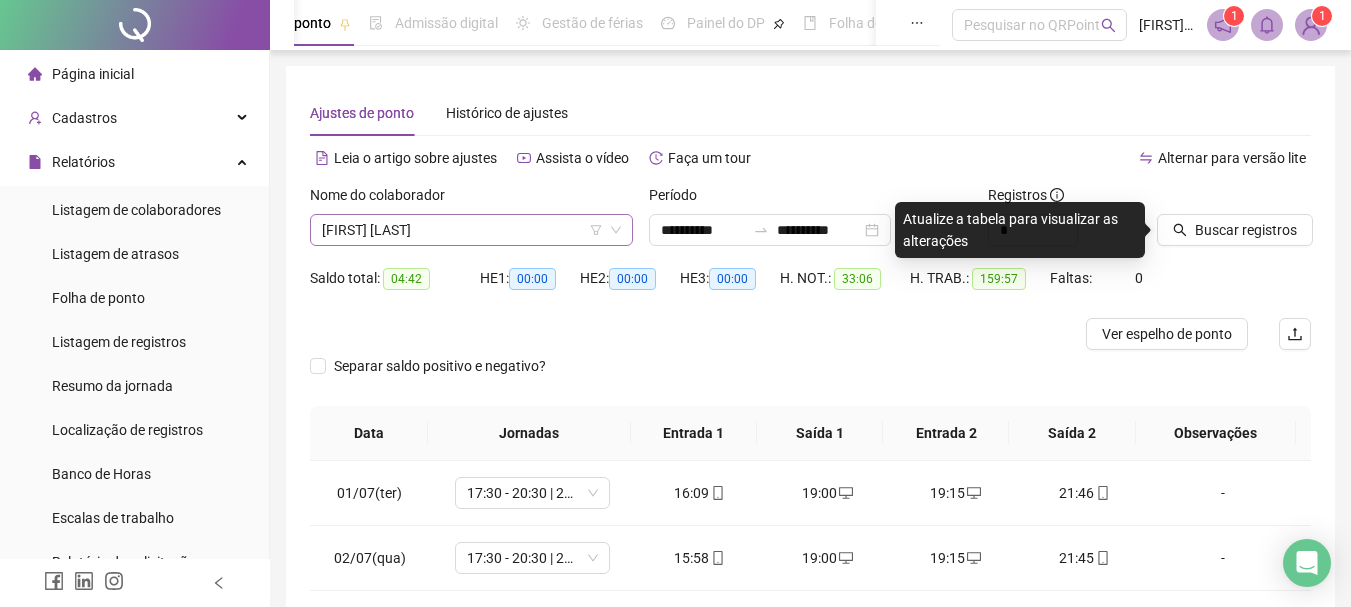 click on "[FIRST] [LAST]" at bounding box center (471, 230) 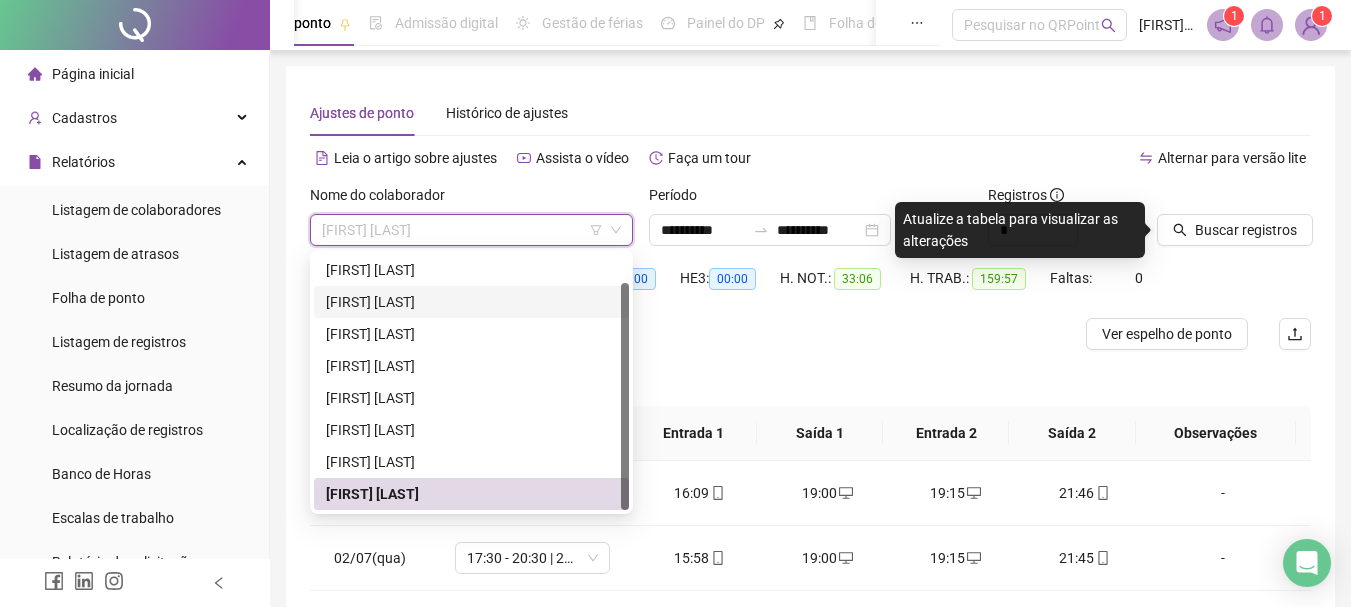 scroll, scrollTop: 0, scrollLeft: 0, axis: both 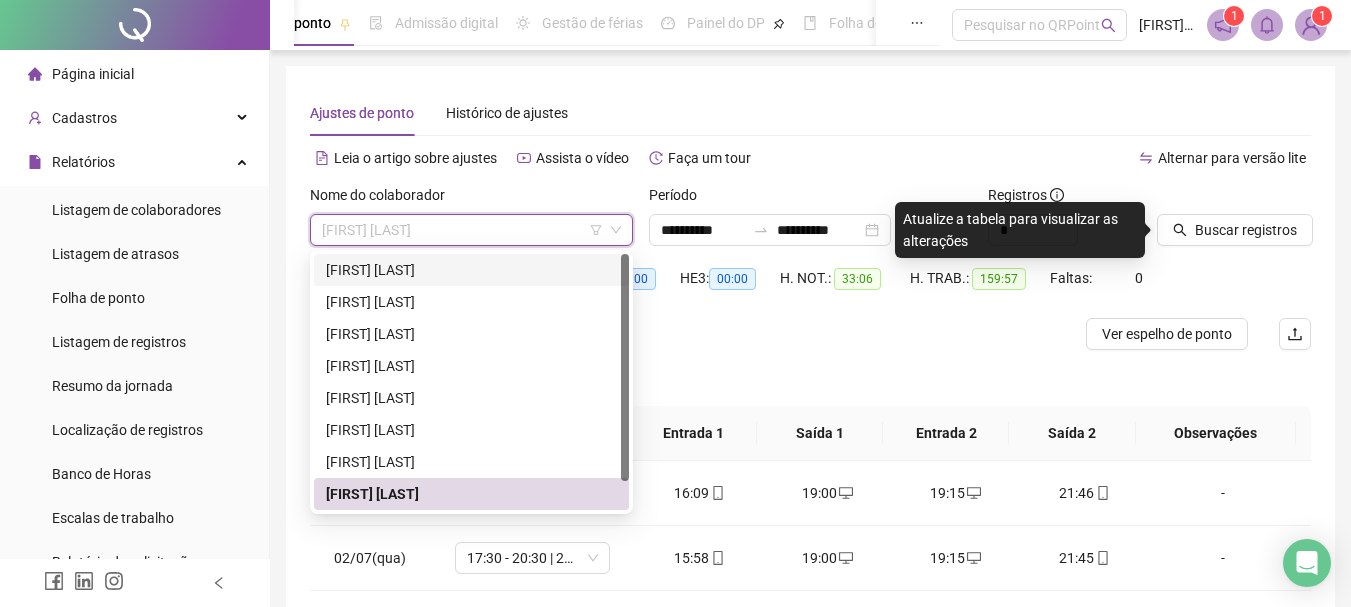 drag, startPoint x: 515, startPoint y: 279, endPoint x: 1302, endPoint y: 189, distance: 792.1294 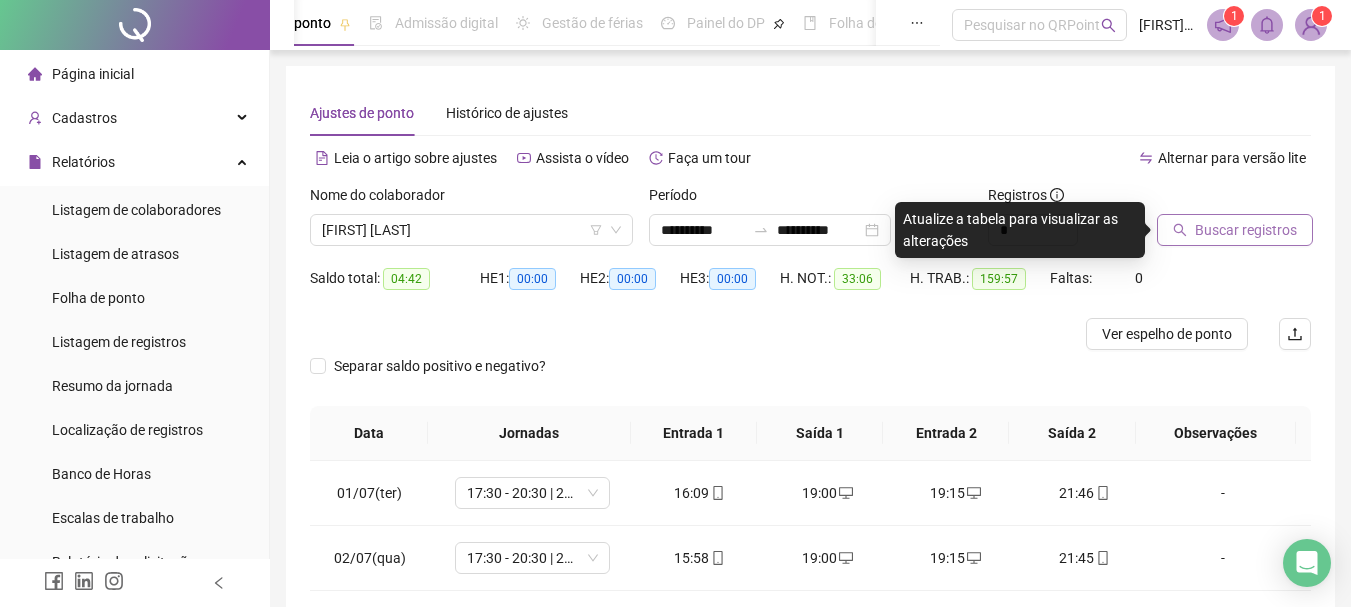 click on "Buscar registros" at bounding box center [1246, 230] 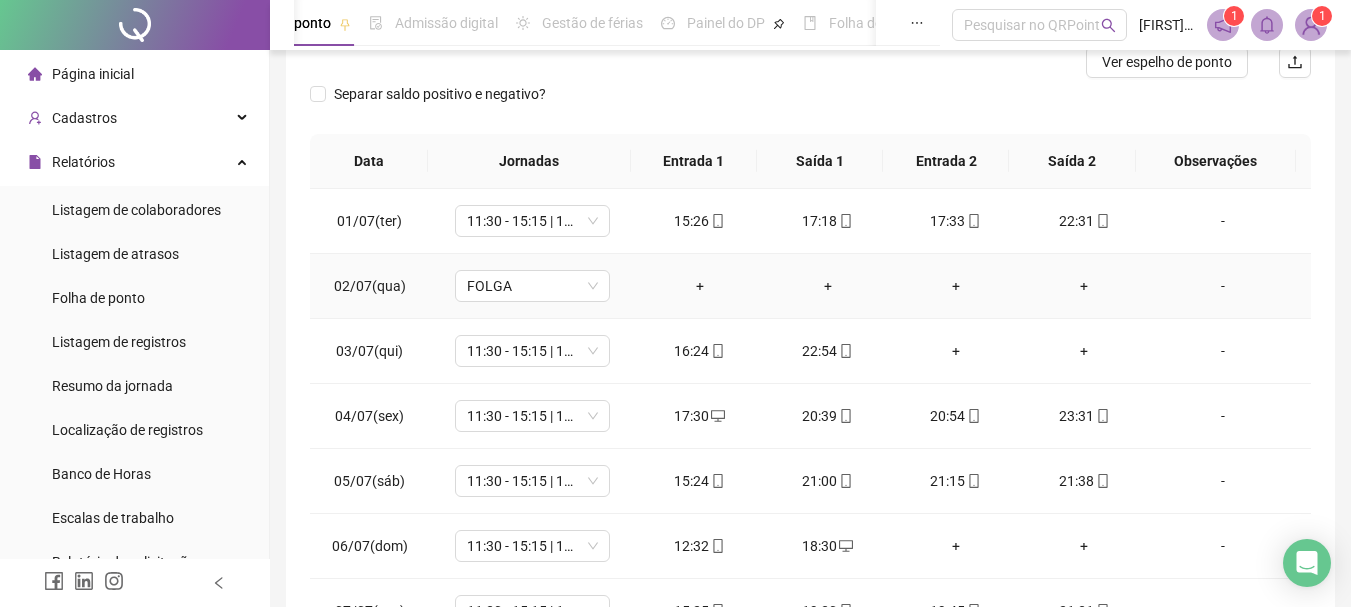 scroll, scrollTop: 391, scrollLeft: 0, axis: vertical 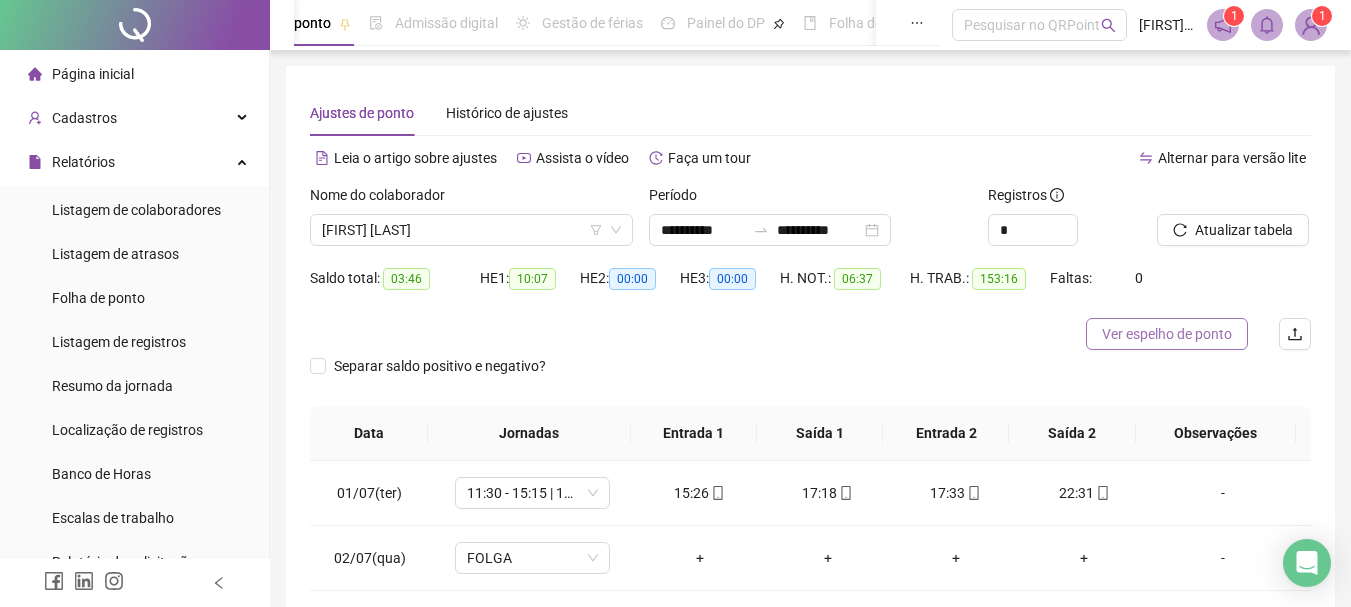 drag, startPoint x: 585, startPoint y: 348, endPoint x: 1124, endPoint y: 320, distance: 539.7268 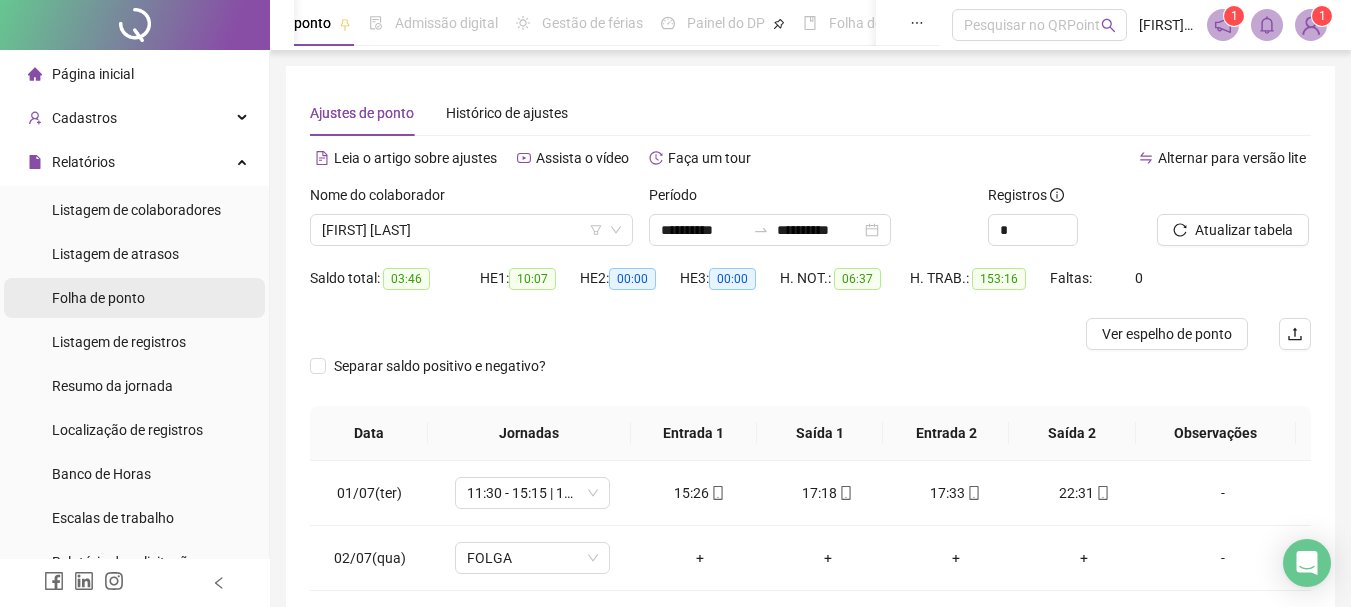 click on "Folha de ponto" at bounding box center (134, 298) 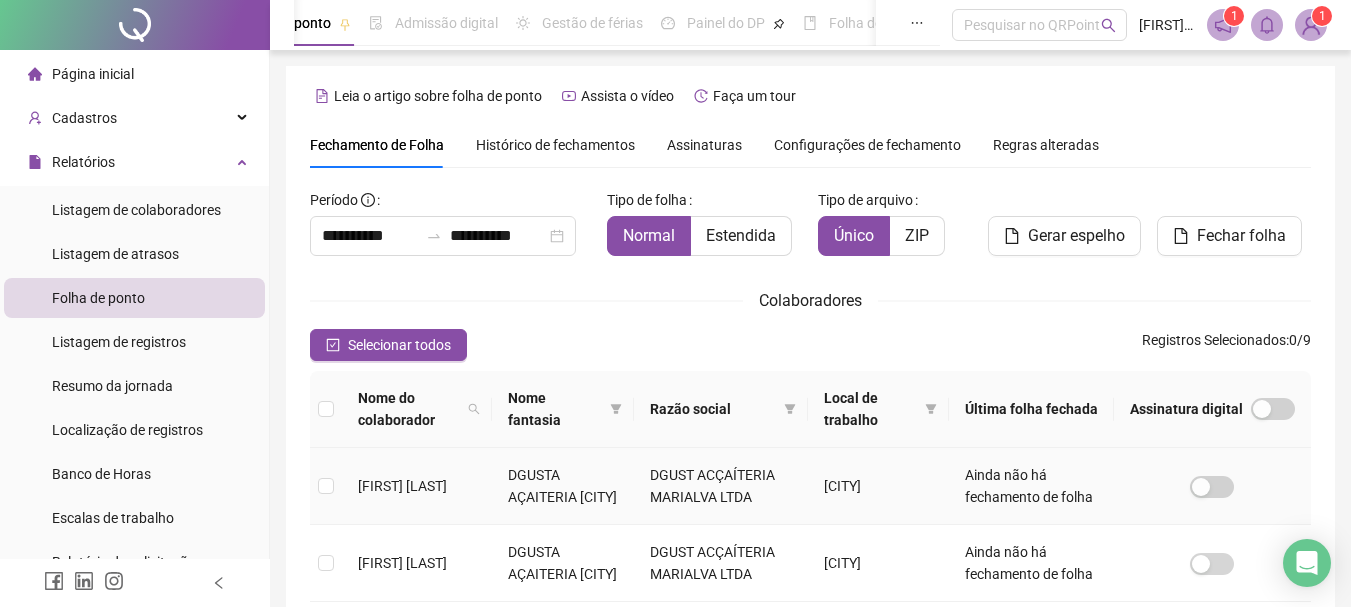 scroll, scrollTop: 200, scrollLeft: 0, axis: vertical 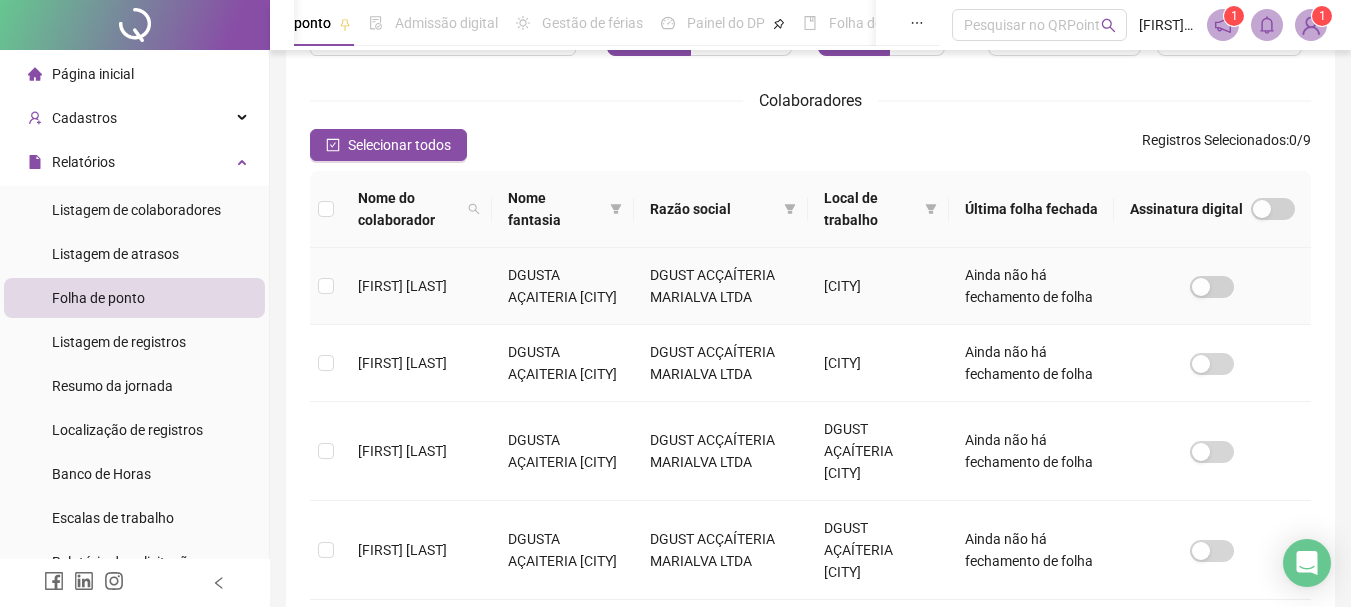click on "[FIRST] [LAST]" at bounding box center (402, 286) 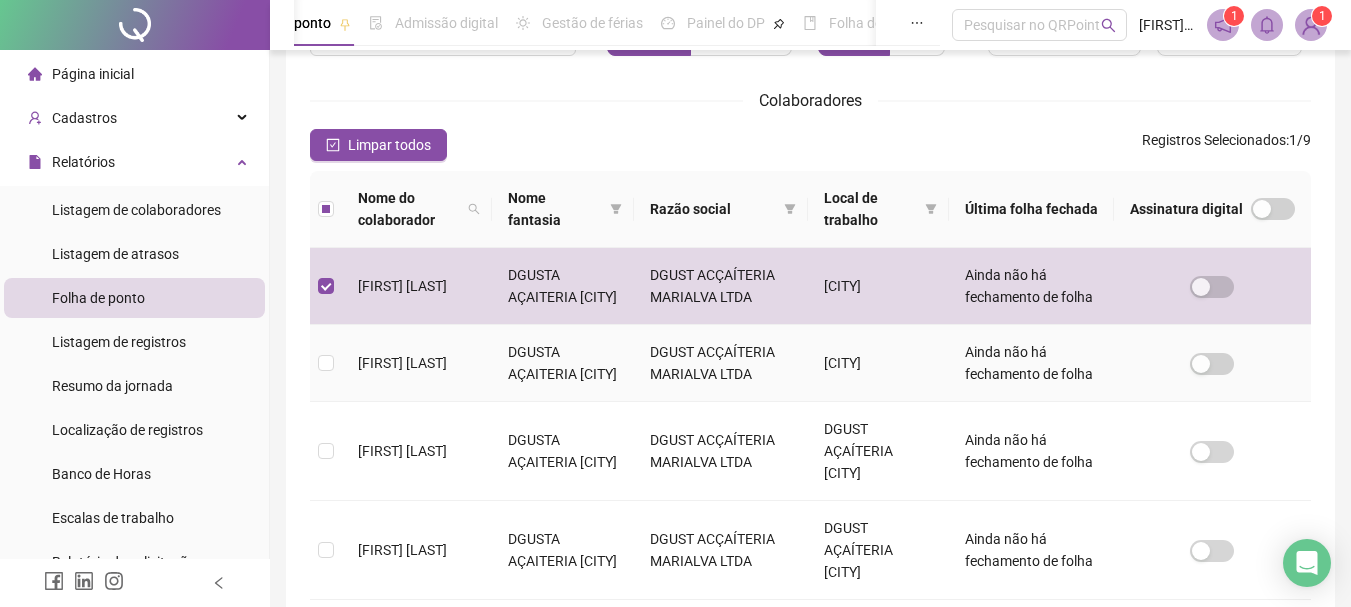 click on "[FIRST] [LAST]" at bounding box center [402, 363] 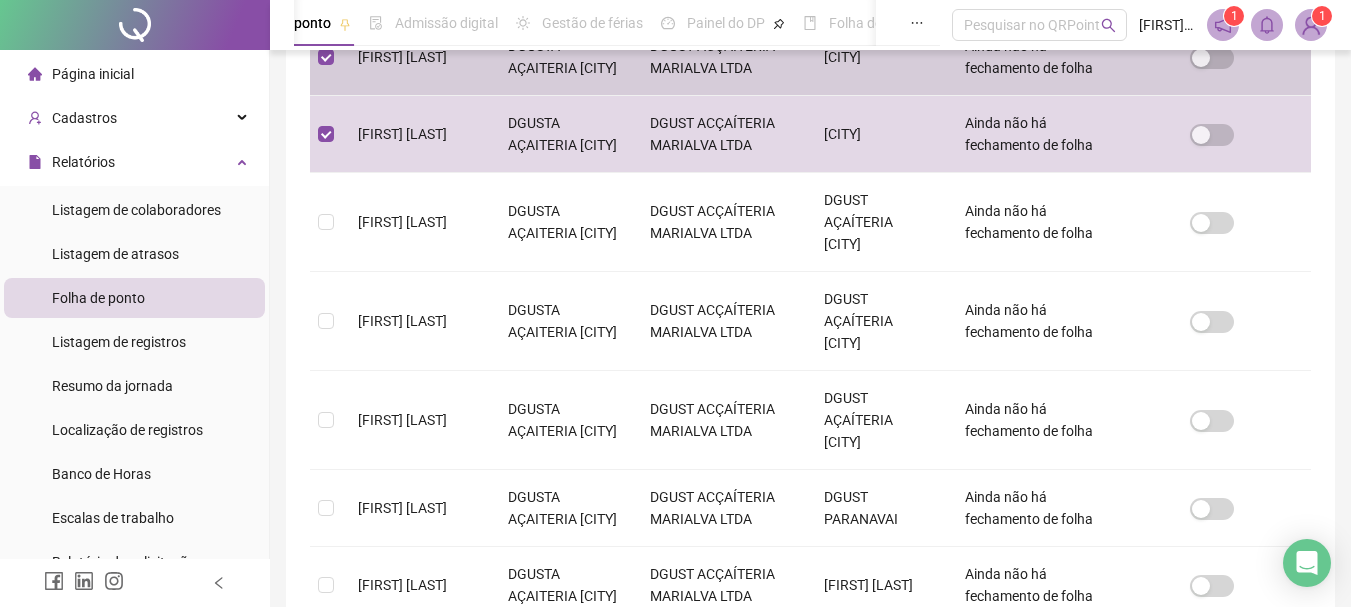 scroll, scrollTop: 100, scrollLeft: 0, axis: vertical 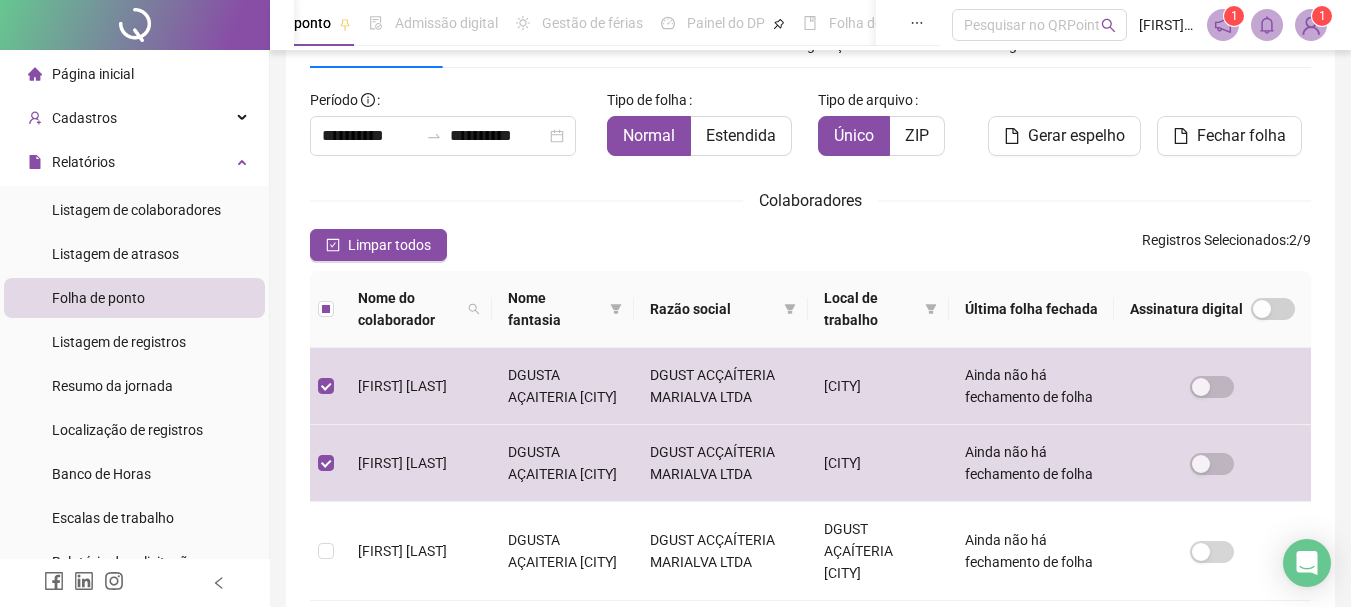 click at bounding box center [1223, 25] 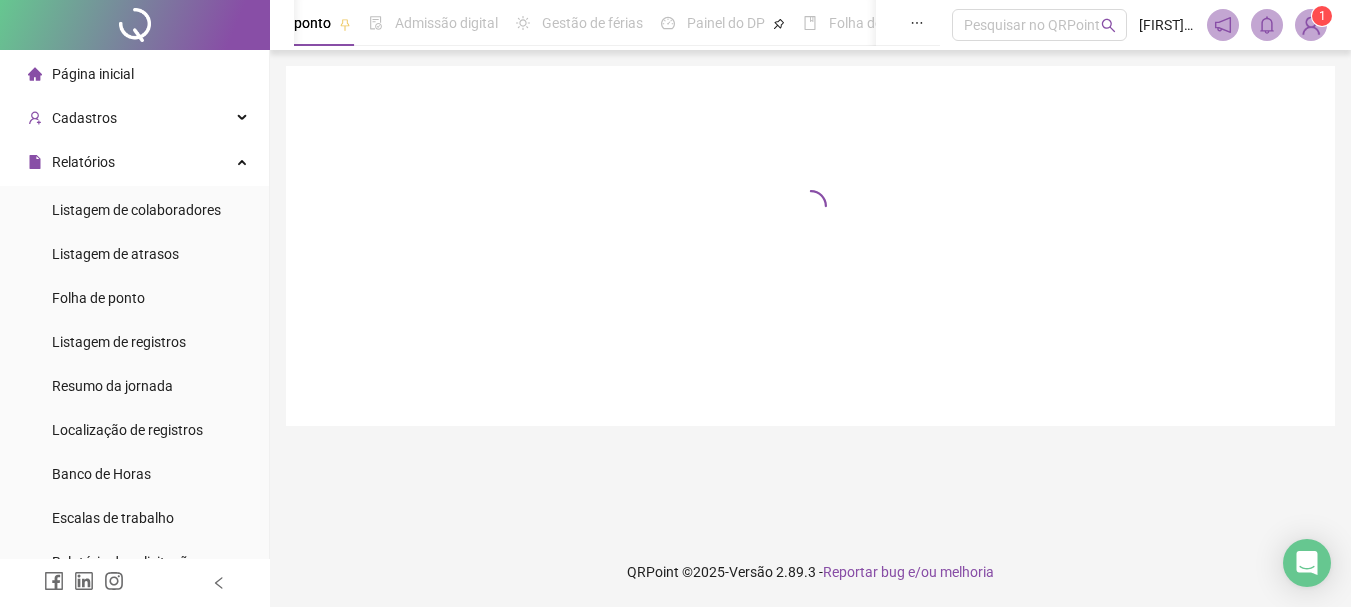 scroll, scrollTop: 0, scrollLeft: 0, axis: both 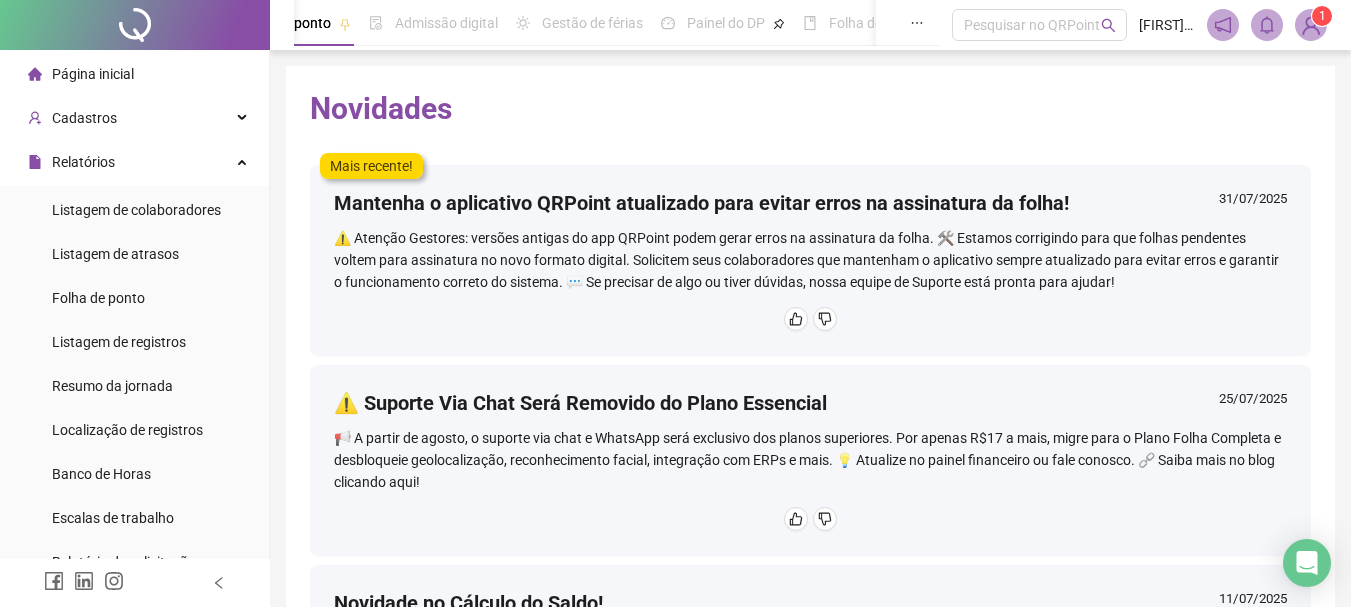 click 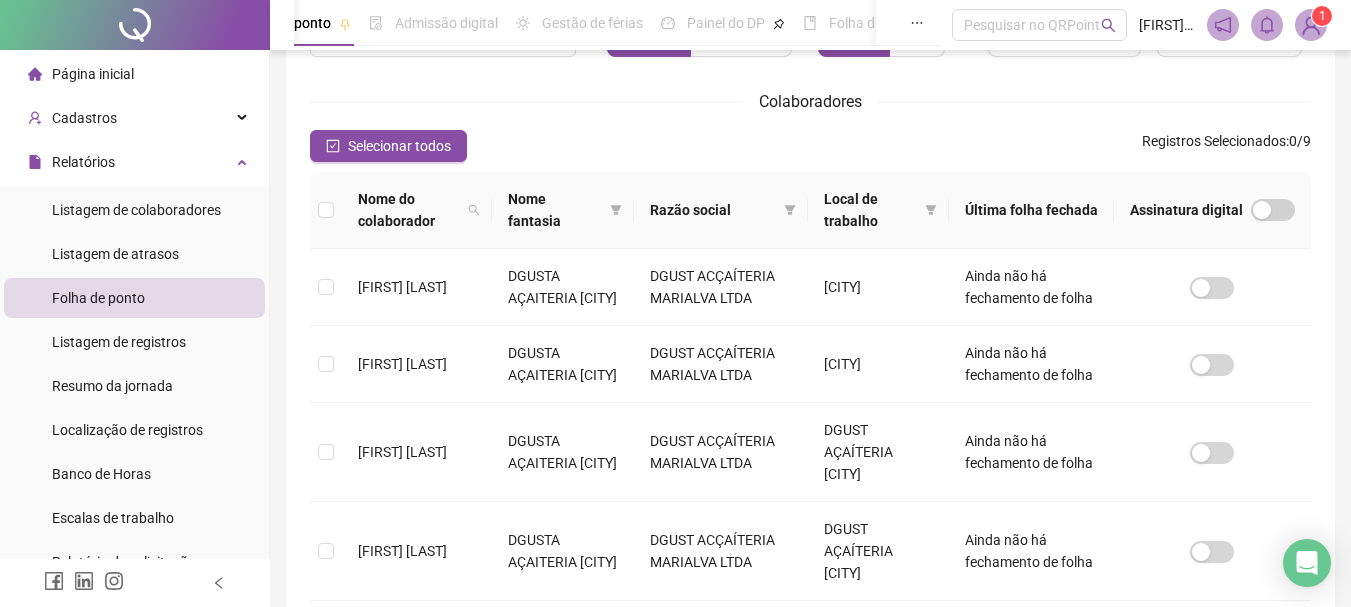 scroll, scrollTop: 106, scrollLeft: 0, axis: vertical 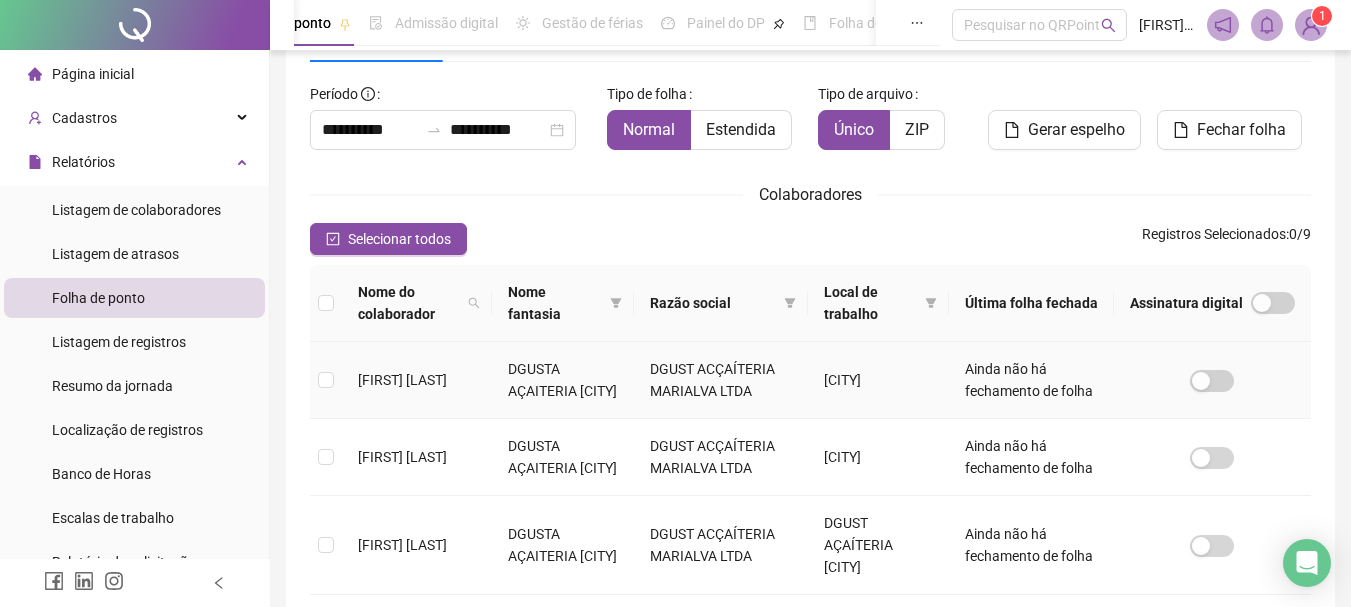 click at bounding box center [326, 380] 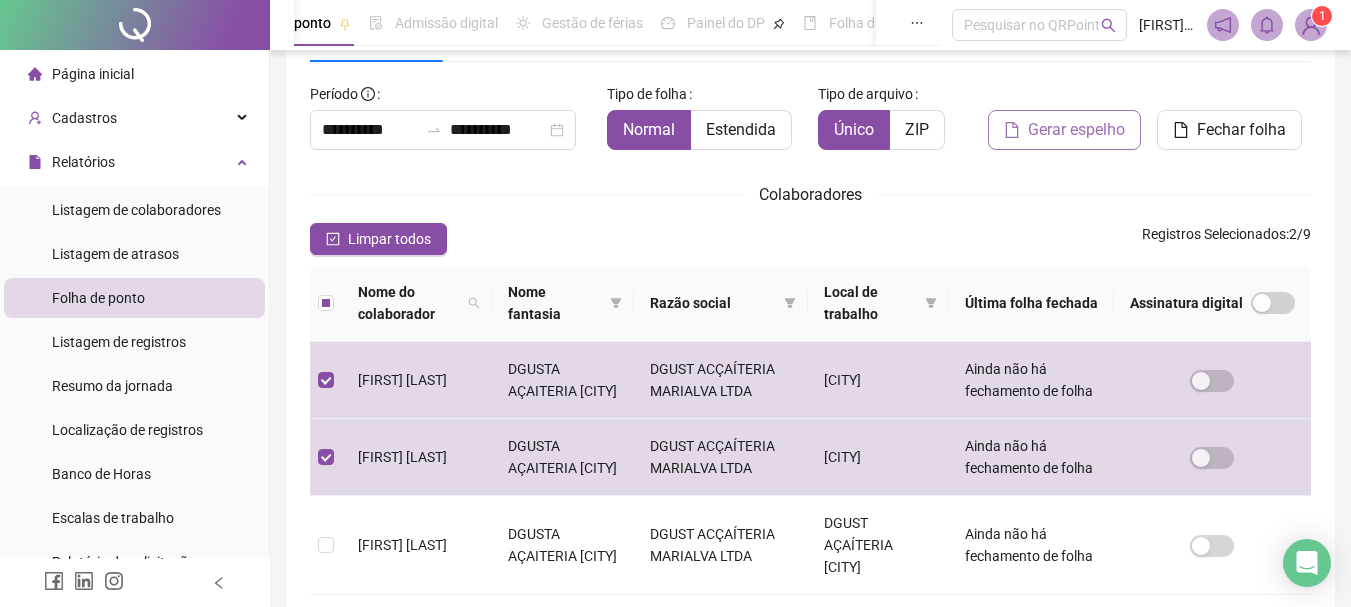 click on "Gerar espelho" at bounding box center (1076, 130) 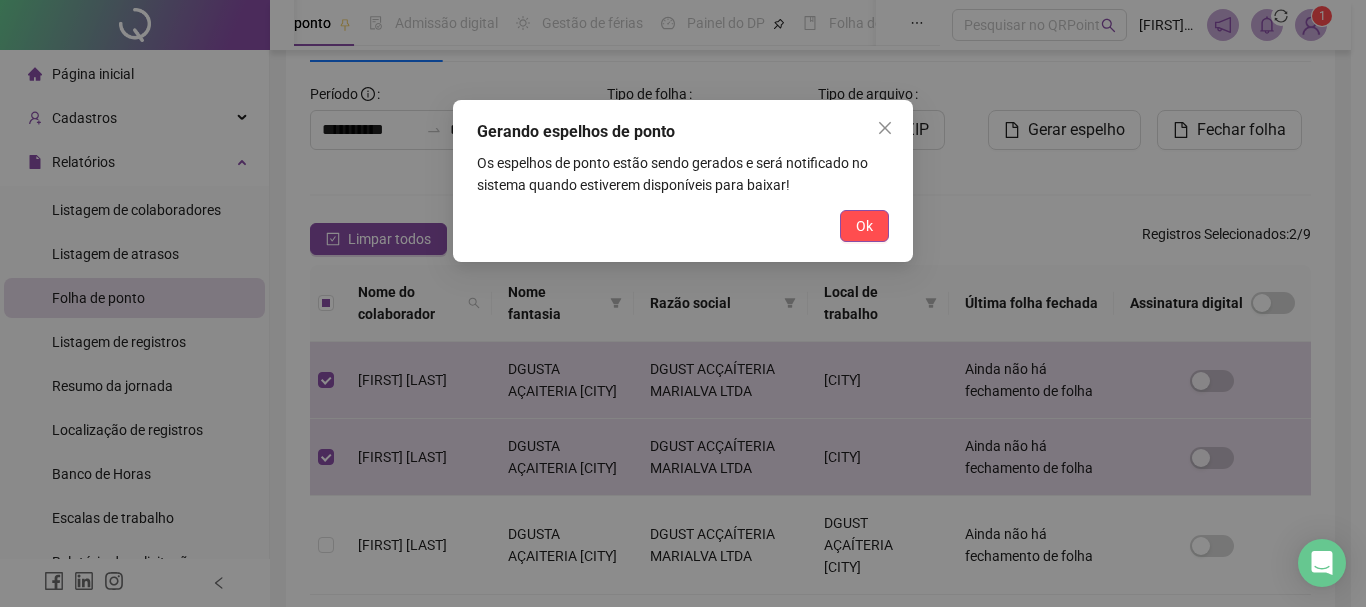 click on "Ok" at bounding box center [864, 226] 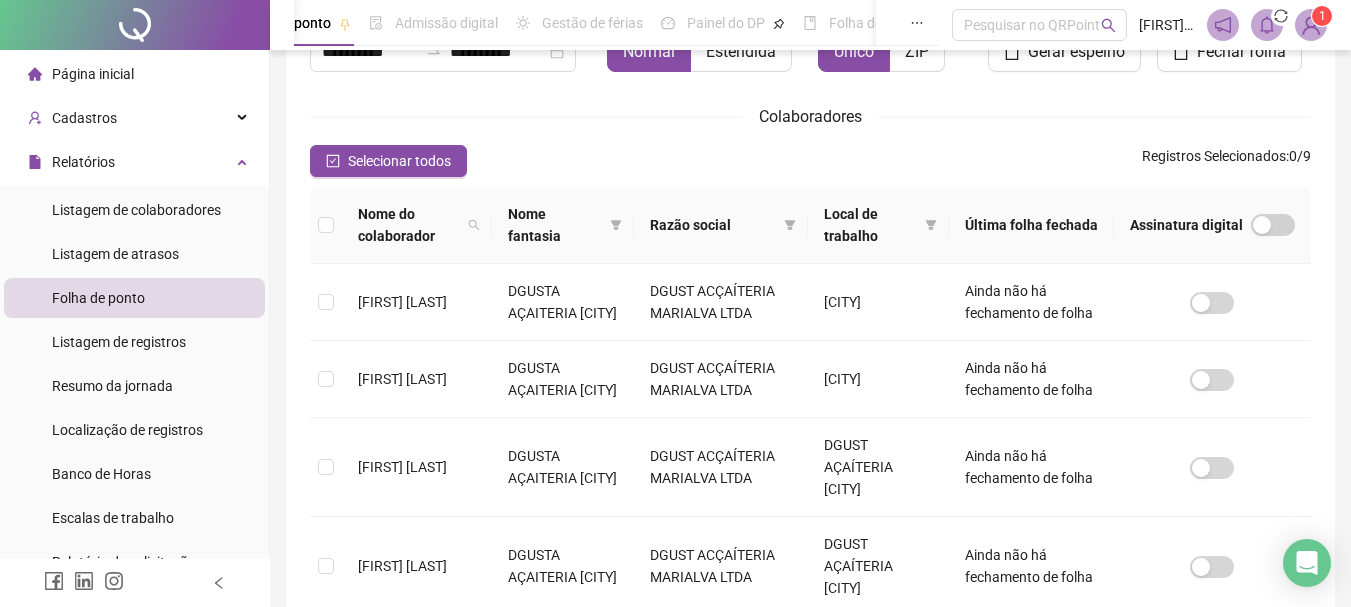 scroll, scrollTop: 206, scrollLeft: 0, axis: vertical 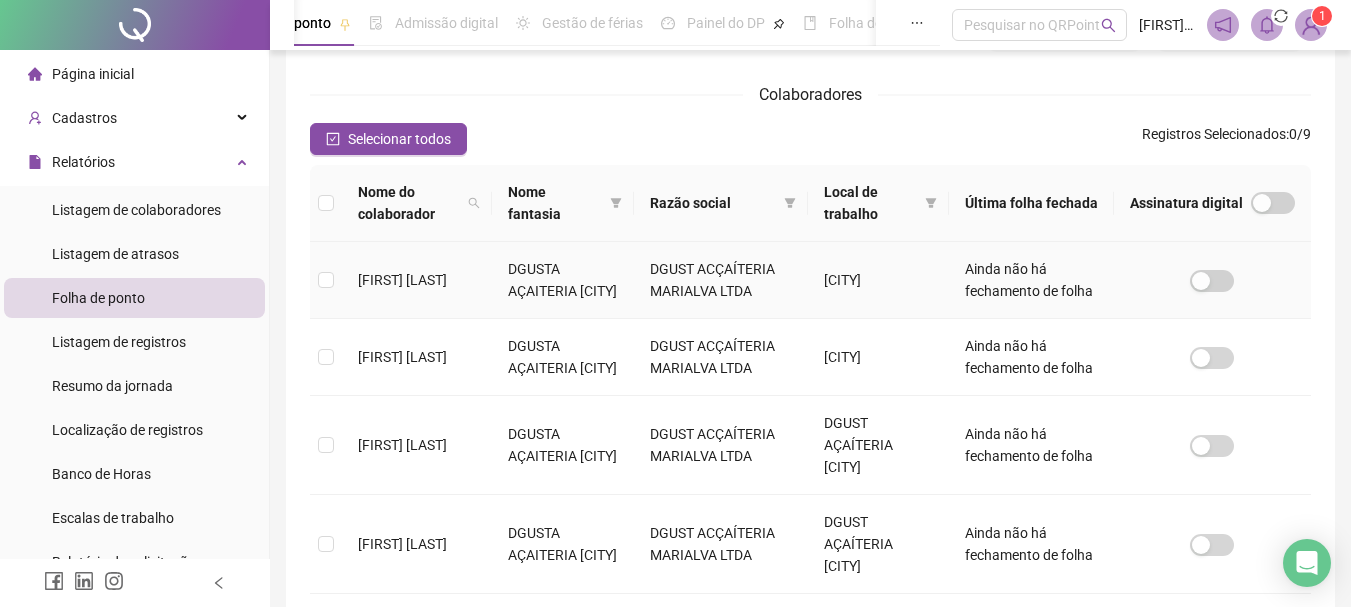 click at bounding box center [326, 280] 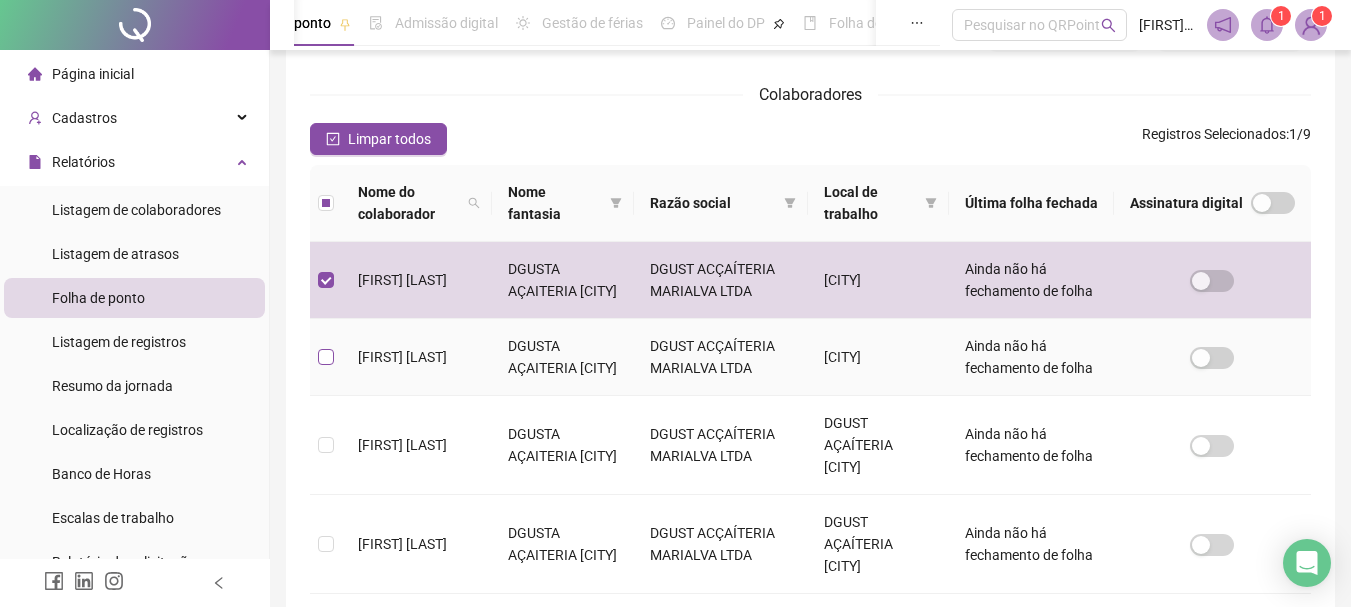 drag, startPoint x: 342, startPoint y: 374, endPoint x: 332, endPoint y: 379, distance: 11.18034 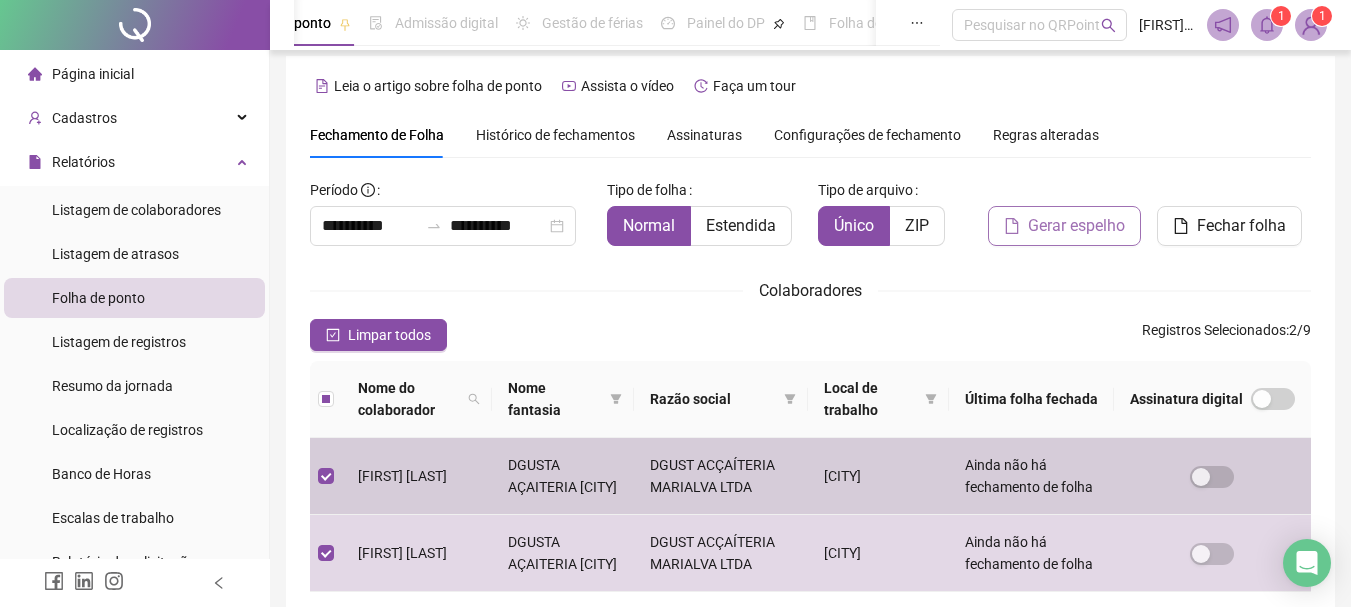 scroll, scrollTop: 0, scrollLeft: 0, axis: both 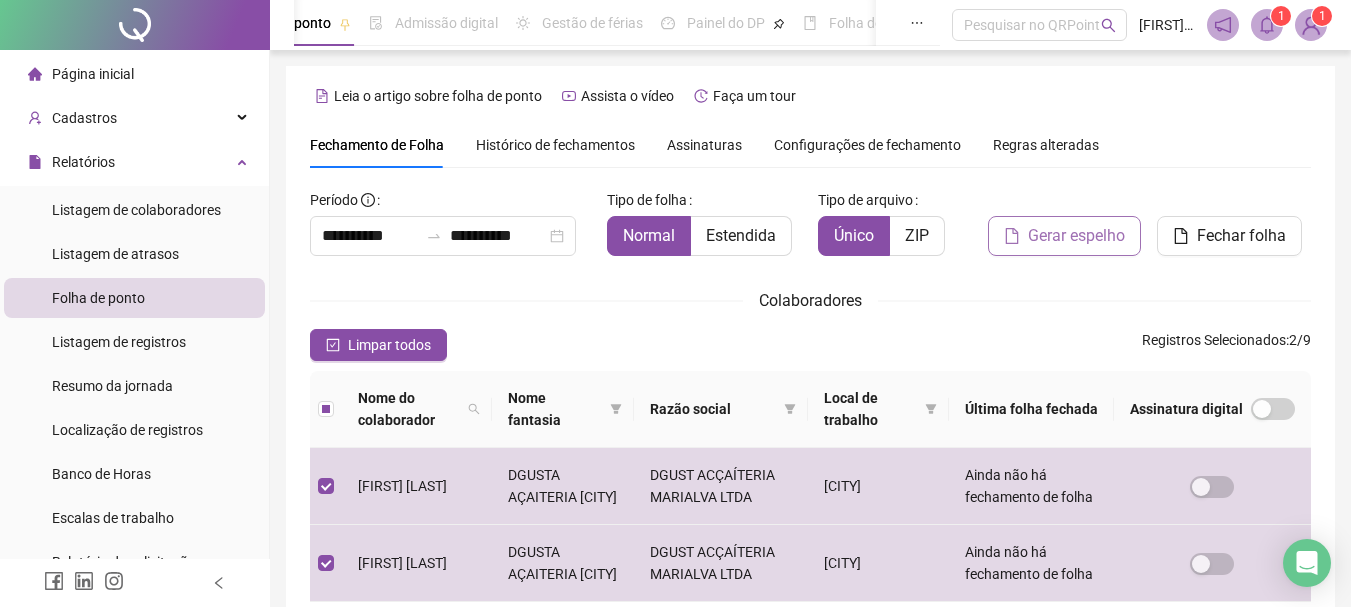 click on "Gerar espelho" at bounding box center (1076, 236) 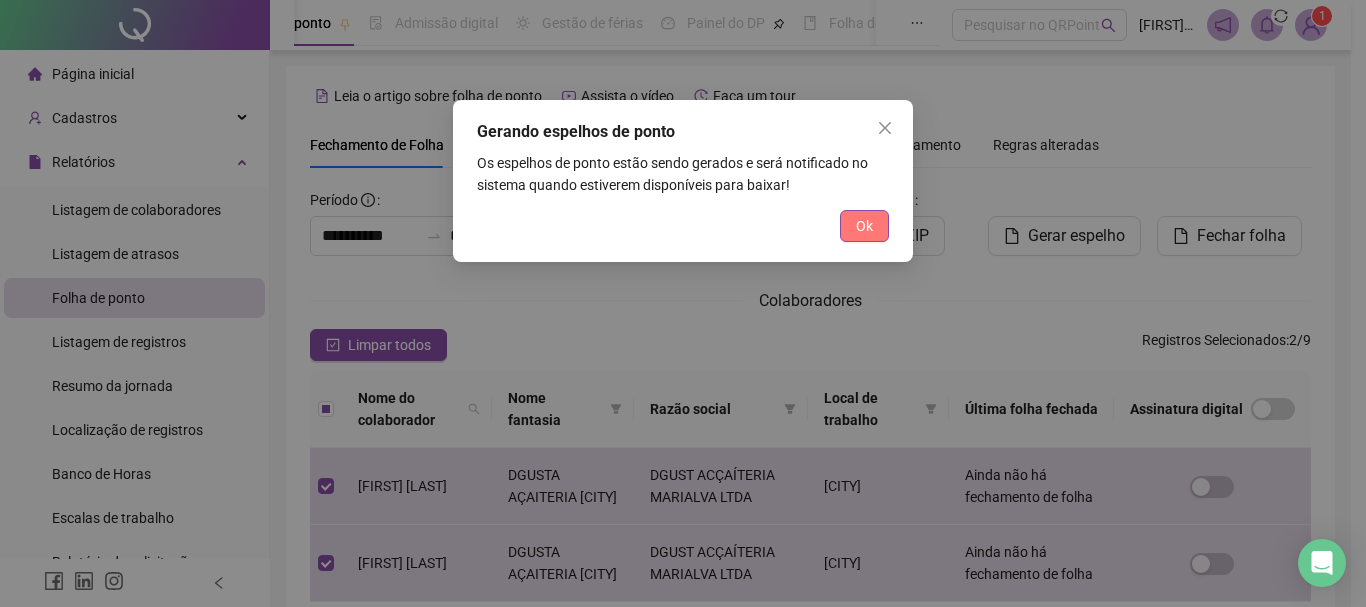 click on "Ok" at bounding box center [864, 226] 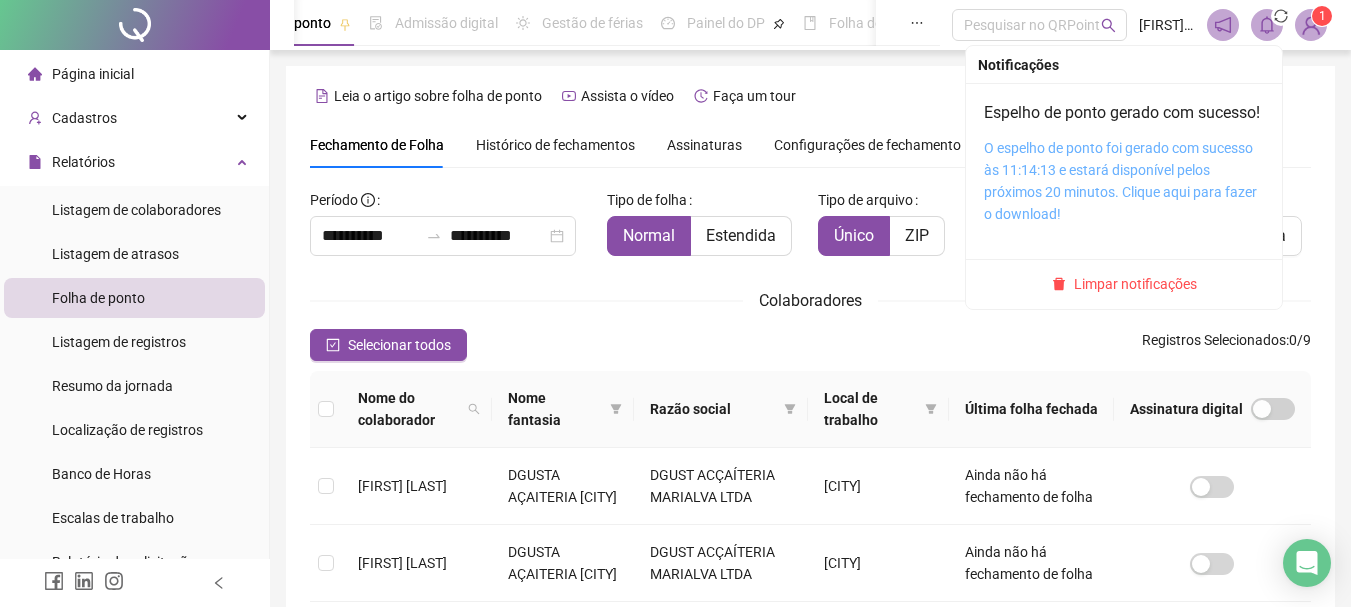 click on "O espelho de ponto foi gerado com sucesso às 11:14:13 e estará disponível pelos próximos 20 minutos.
Clique aqui para fazer o download!" at bounding box center (1120, 181) 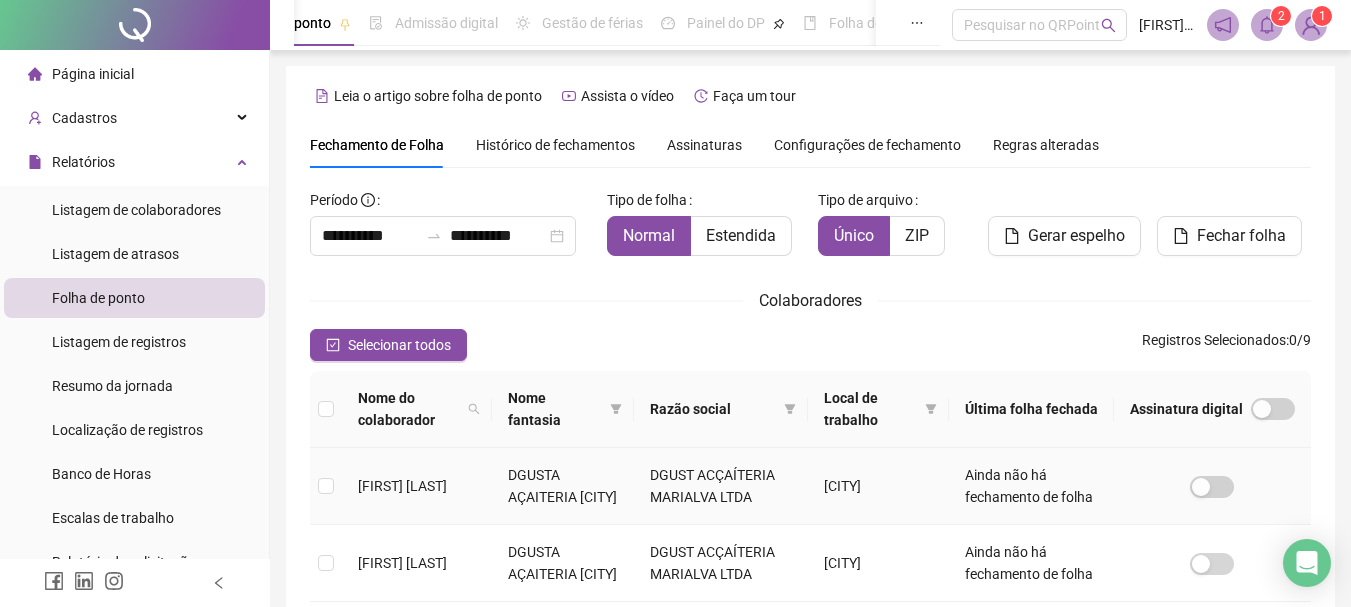 click at bounding box center [1212, 486] 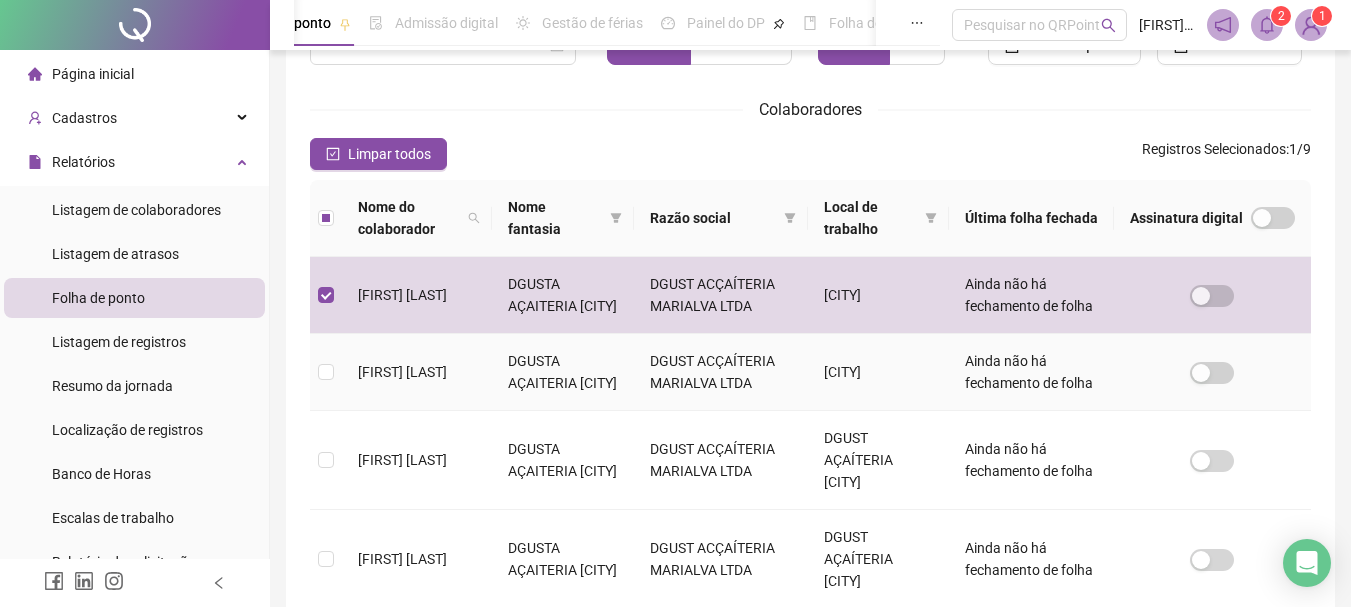 scroll, scrollTop: 200, scrollLeft: 0, axis: vertical 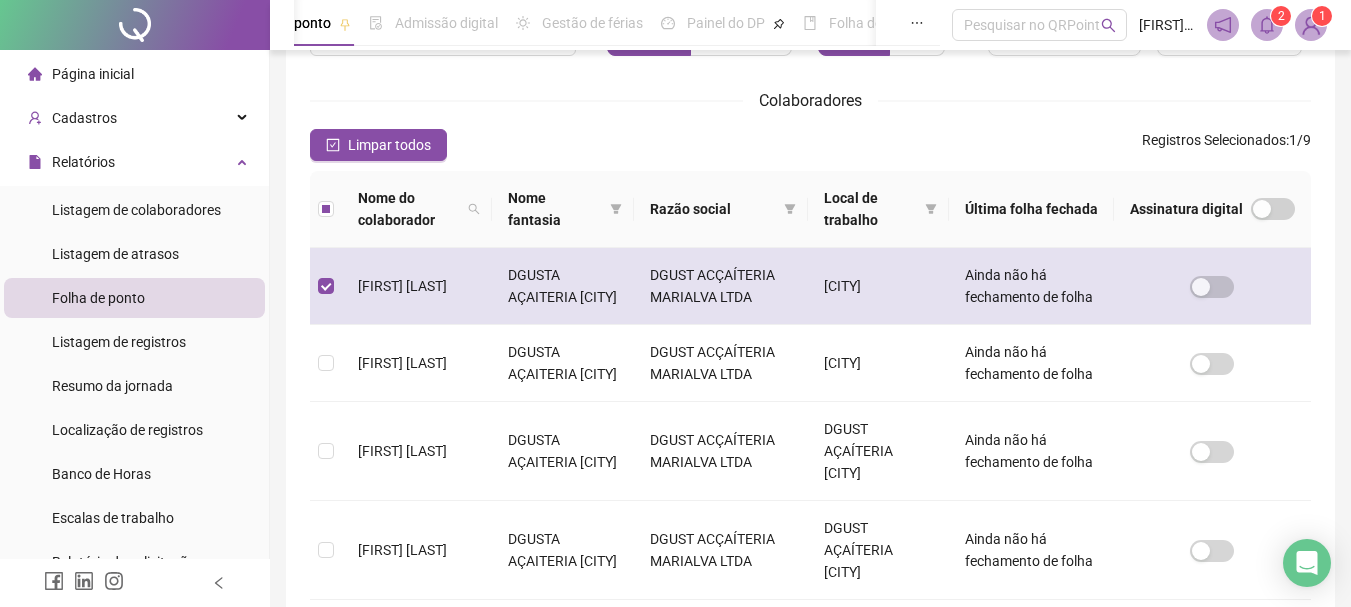 click on "[CITY]" at bounding box center (878, 286) 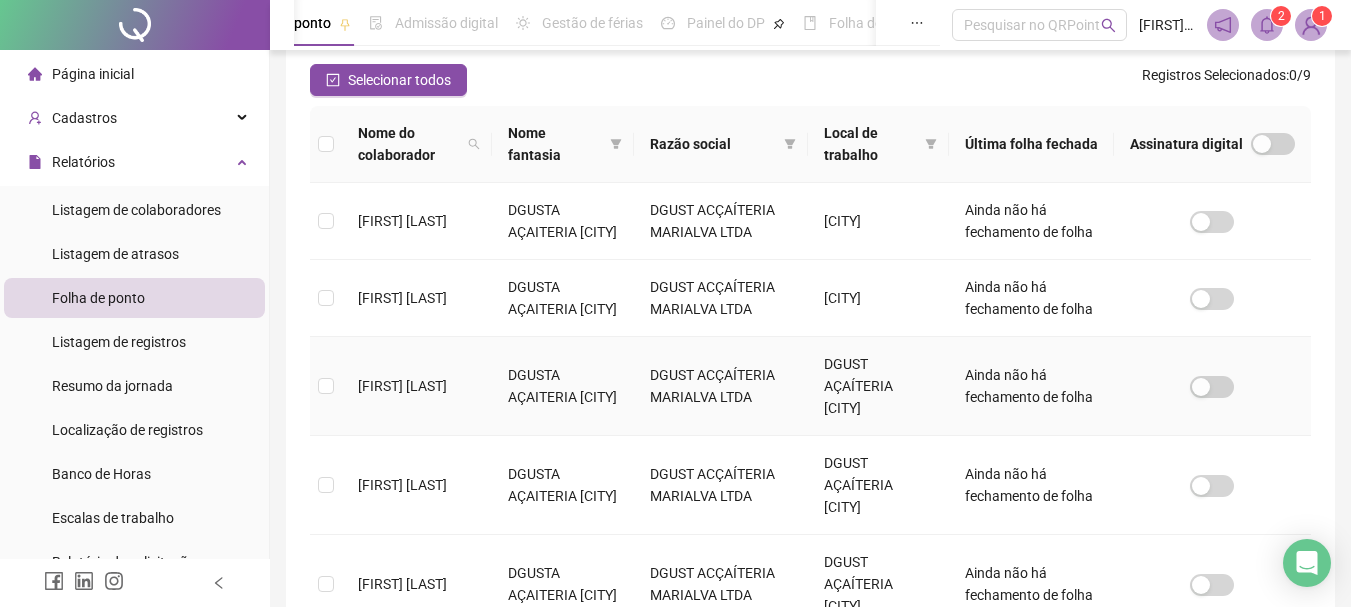 scroll, scrollTop: 300, scrollLeft: 0, axis: vertical 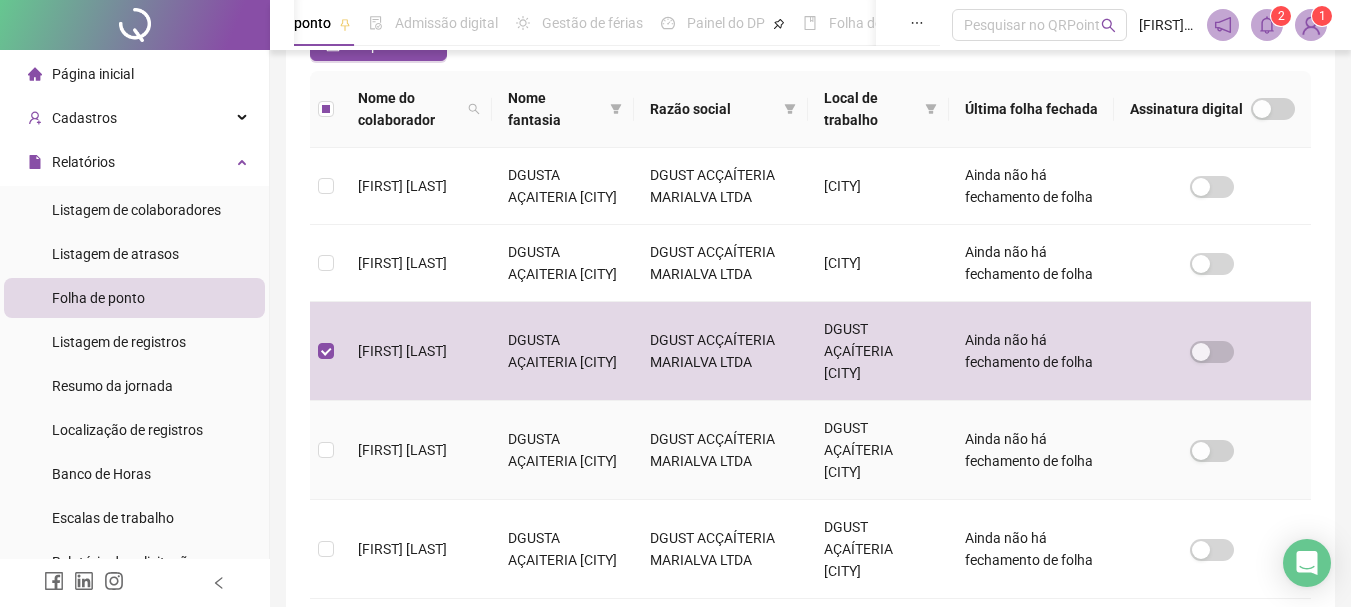 click at bounding box center [326, 450] 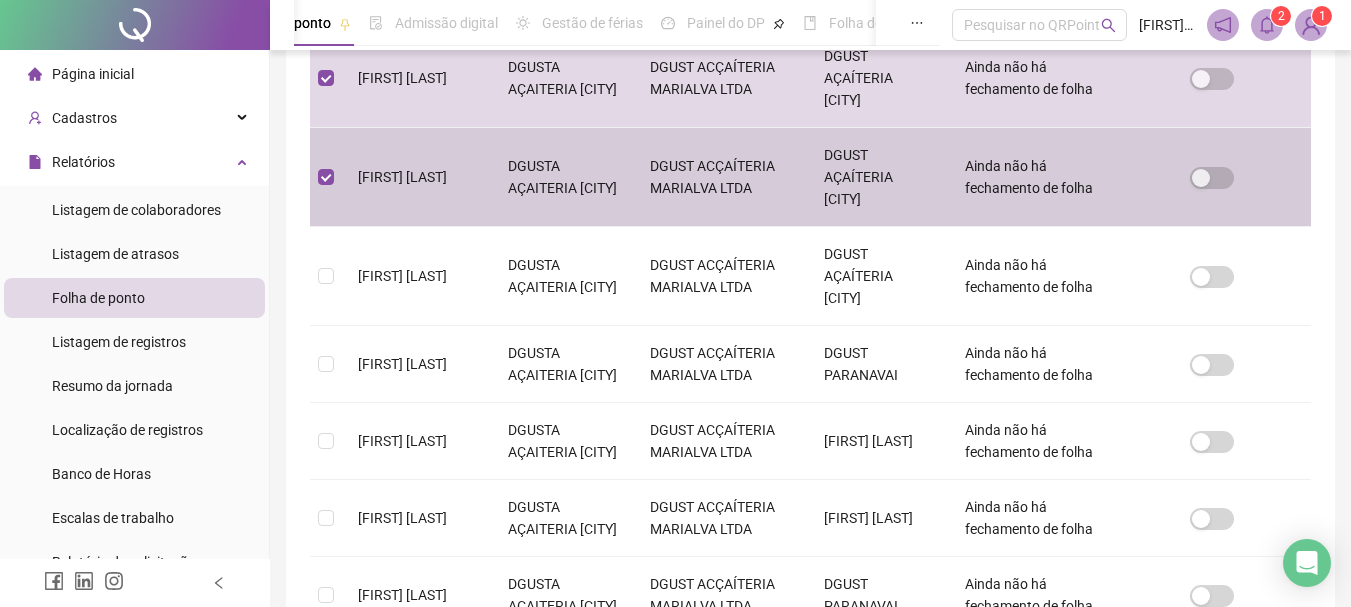 scroll, scrollTop: 600, scrollLeft: 0, axis: vertical 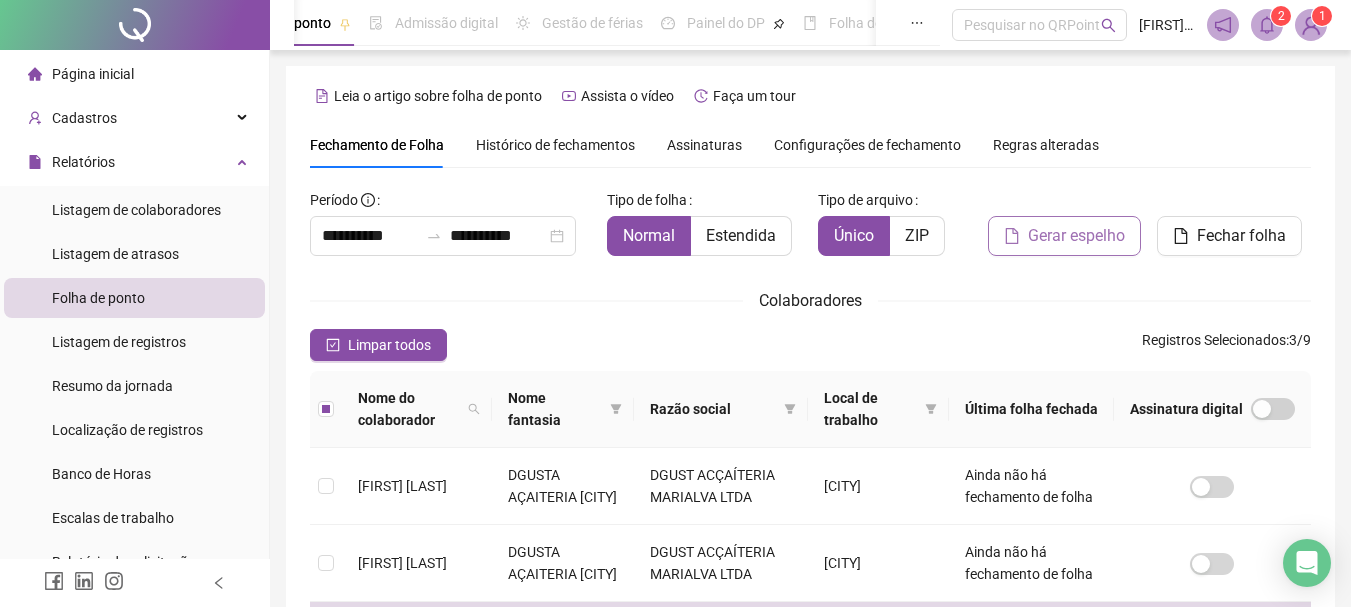 click on "Gerar espelho" at bounding box center (1064, 236) 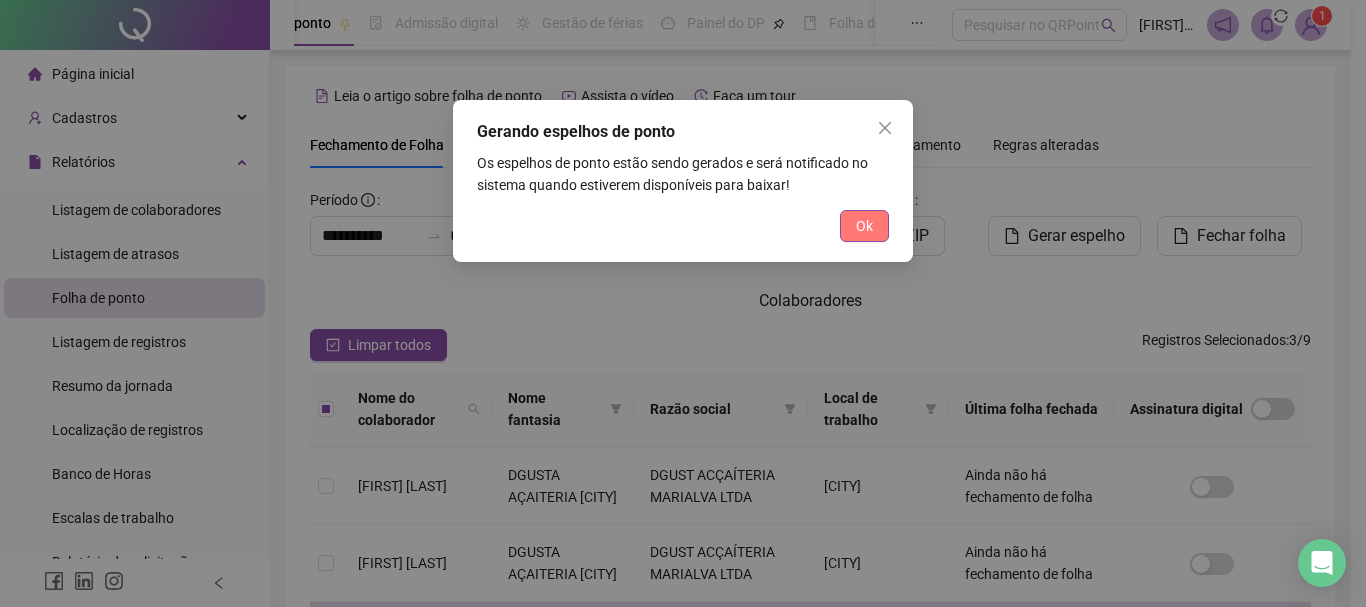 click on "Ok" at bounding box center (864, 226) 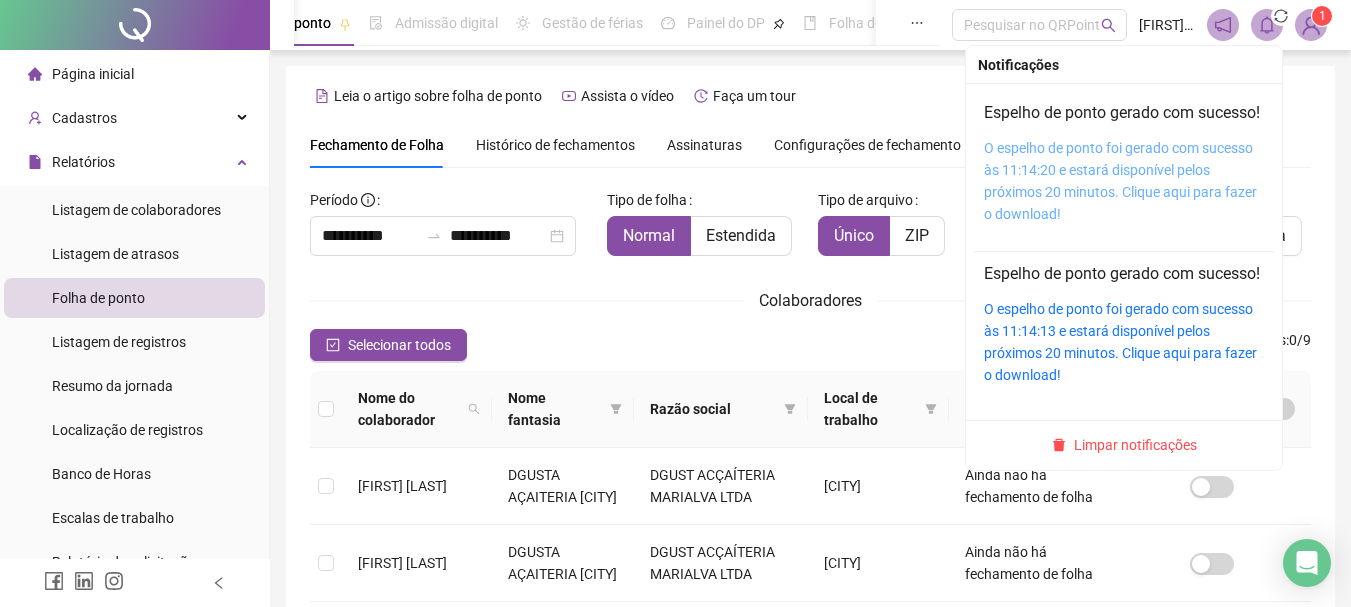 click on "O espelho de ponto foi gerado com sucesso às 11:14:20 e estará disponível pelos próximos 20 minutos.
Clique aqui para fazer o download!" at bounding box center (1120, 181) 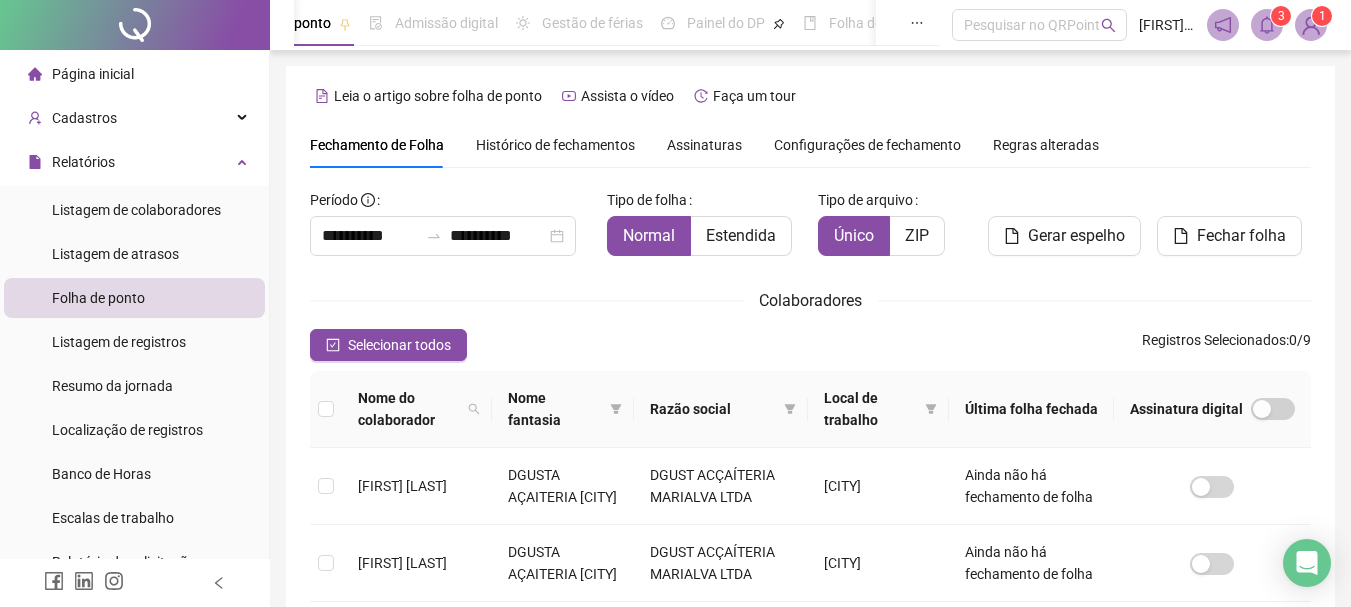 click on "Fechamento de Folha Histórico de fechamentos Assinaturas Configurações de fechamento Regras alteradas" at bounding box center (810, 145) 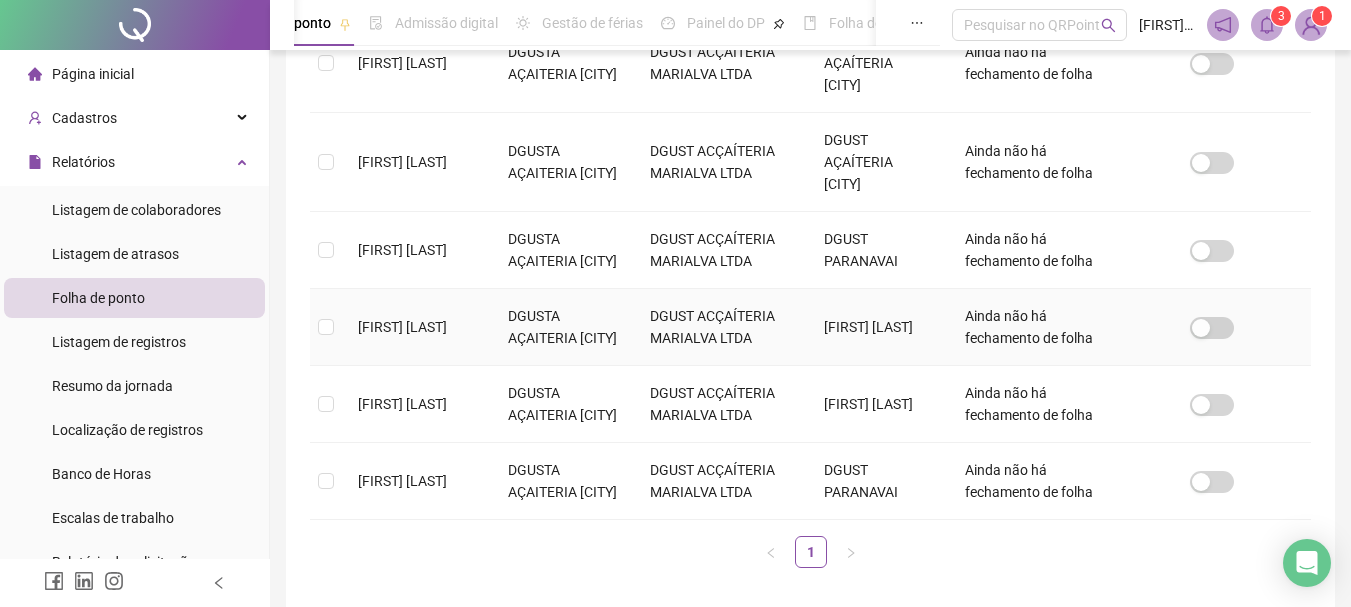 scroll, scrollTop: 700, scrollLeft: 0, axis: vertical 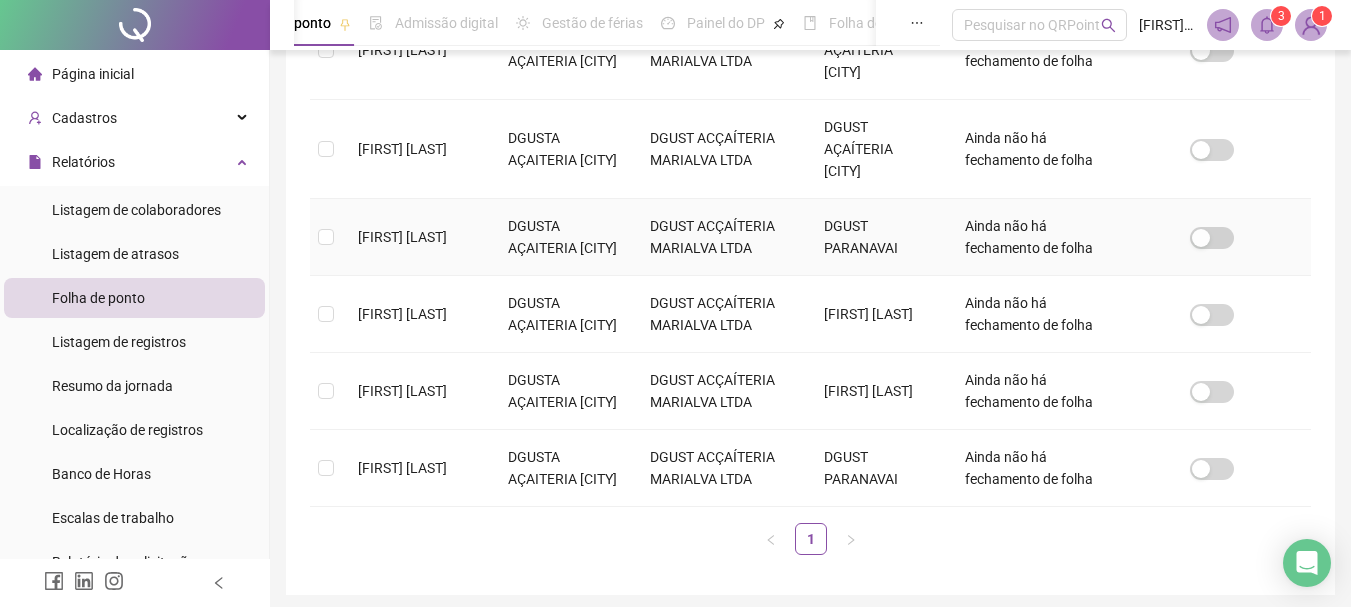 click on "[FIRST] [LAST]" at bounding box center [417, 237] 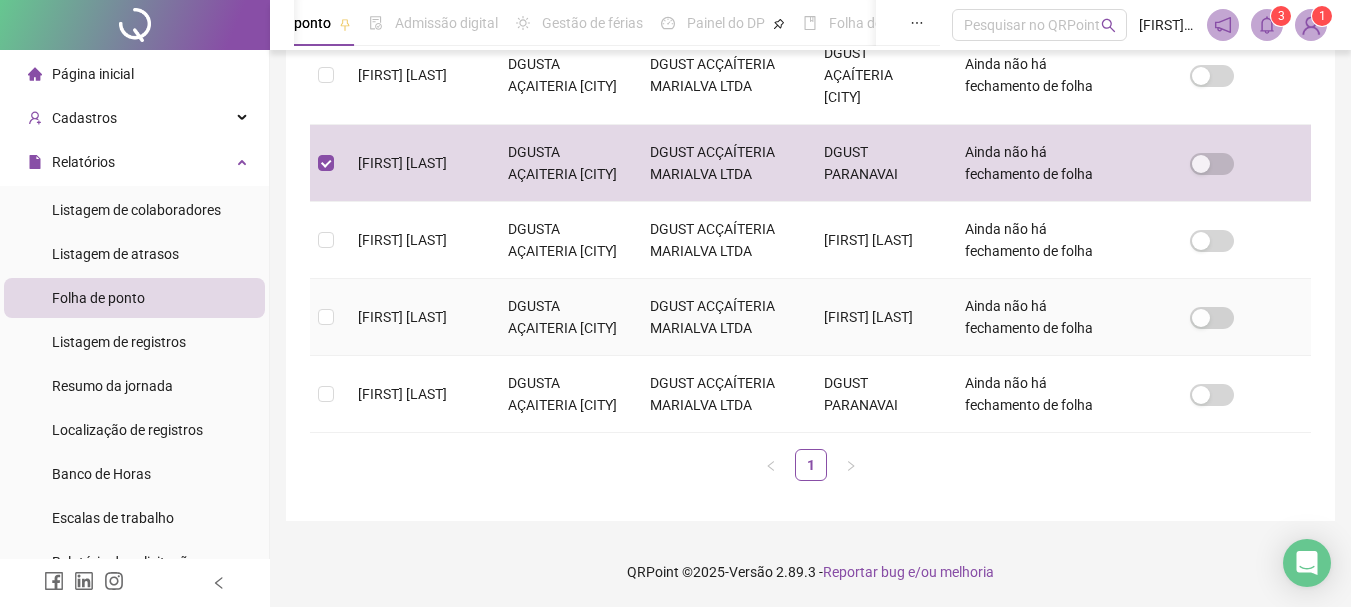 scroll, scrollTop: 900, scrollLeft: 0, axis: vertical 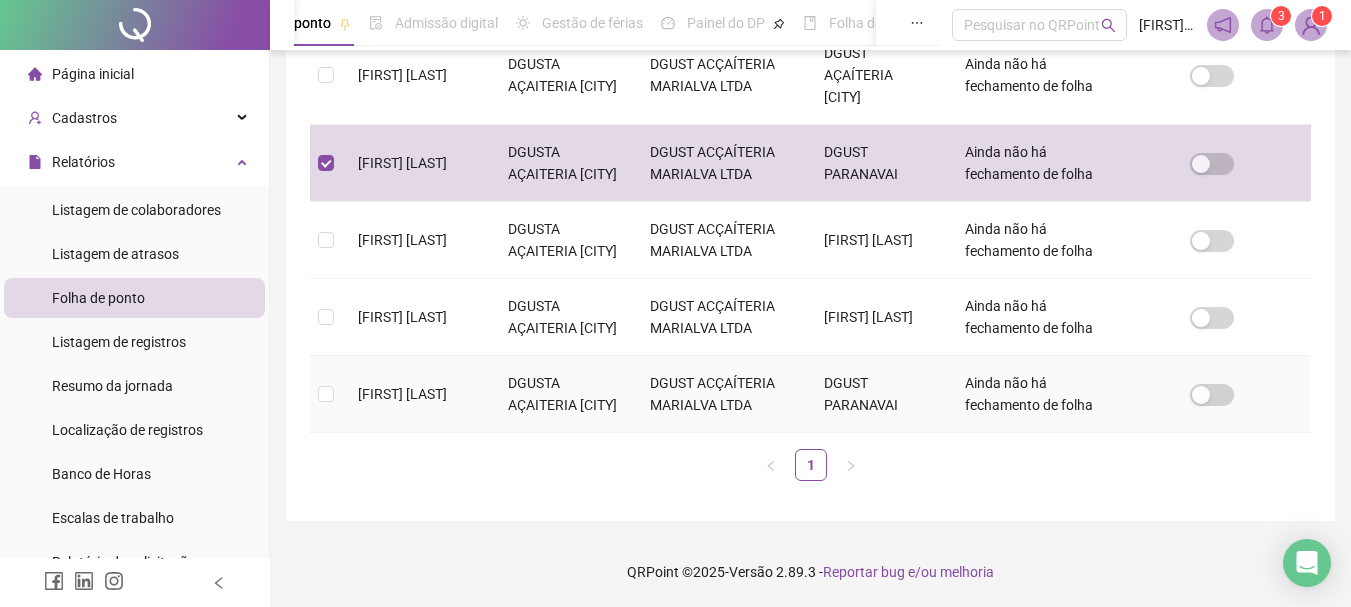 click on "[FIRST] [LAST]" at bounding box center [417, 394] 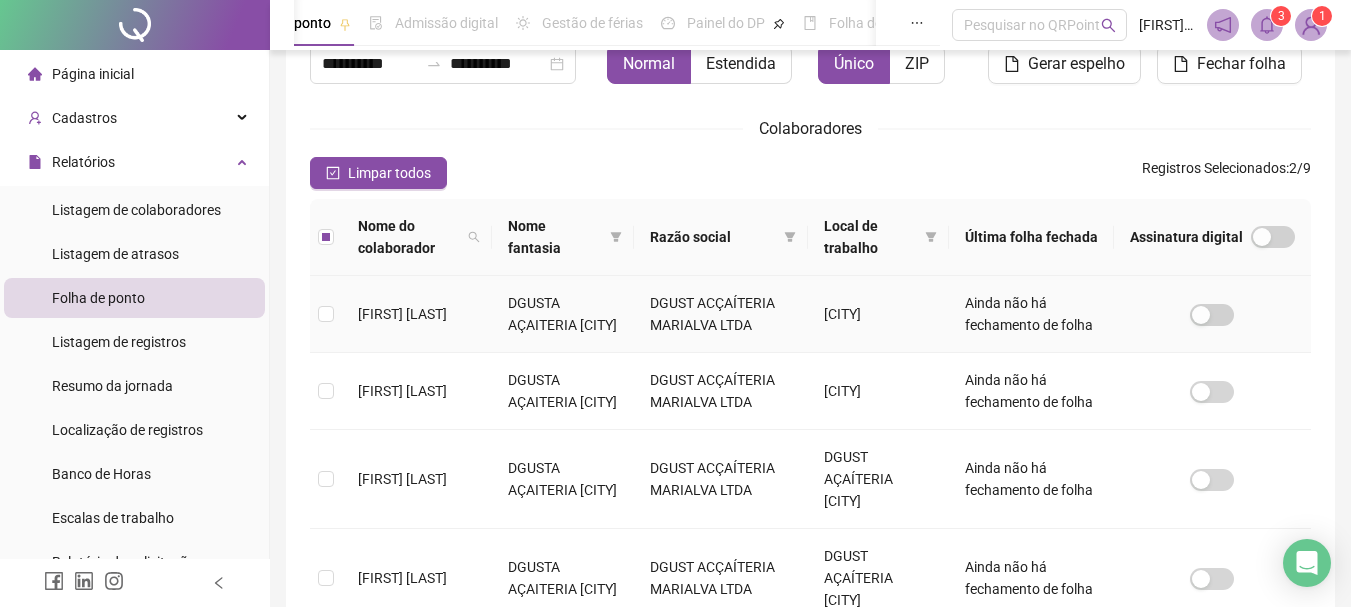 scroll, scrollTop: 0, scrollLeft: 0, axis: both 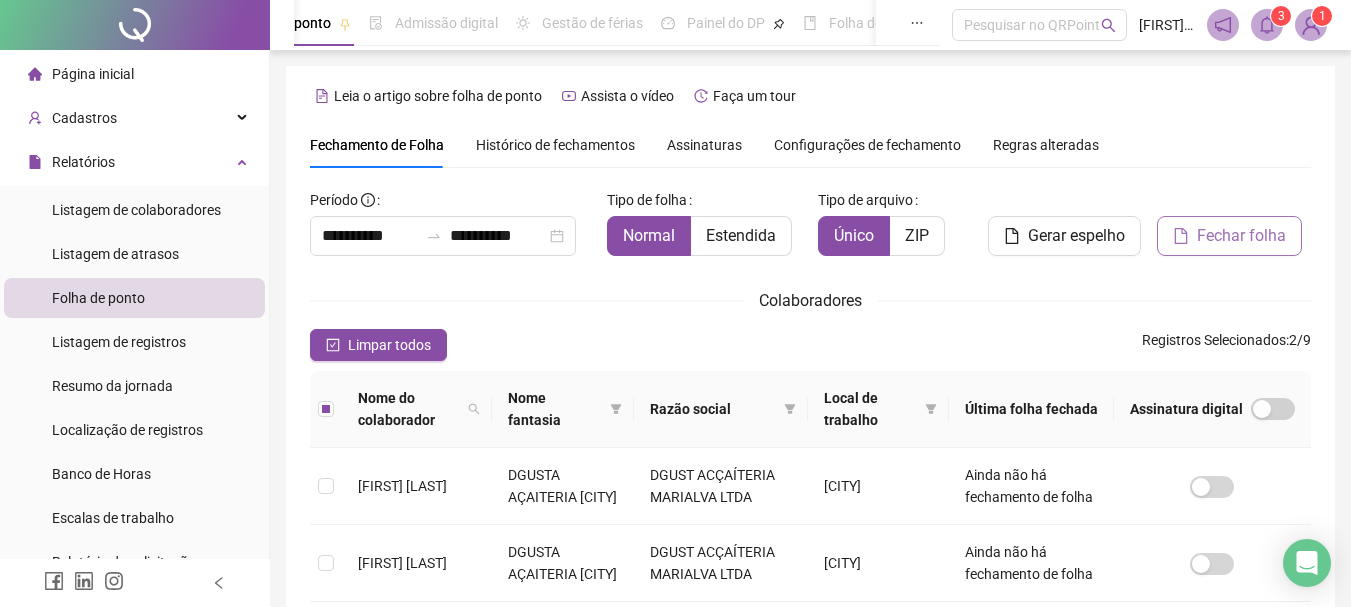 click on "Fechar folha" at bounding box center (1241, 236) 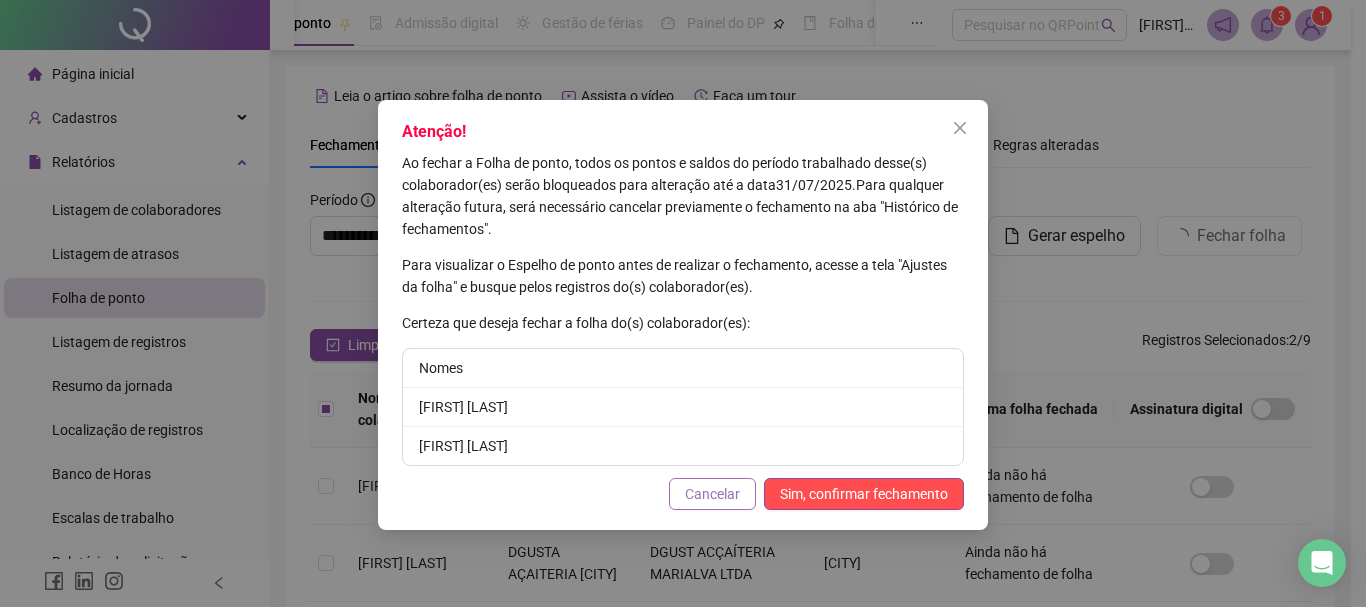 click on "Cancelar" at bounding box center [712, 494] 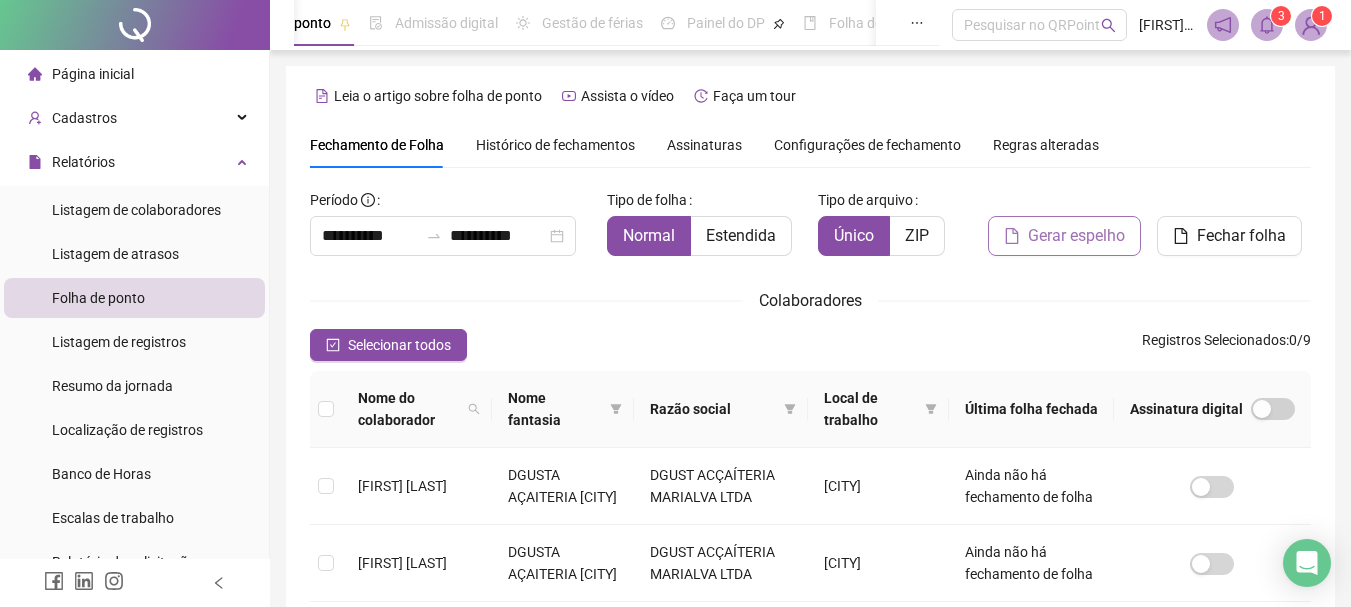 click on "Gerar espelho" at bounding box center [1076, 236] 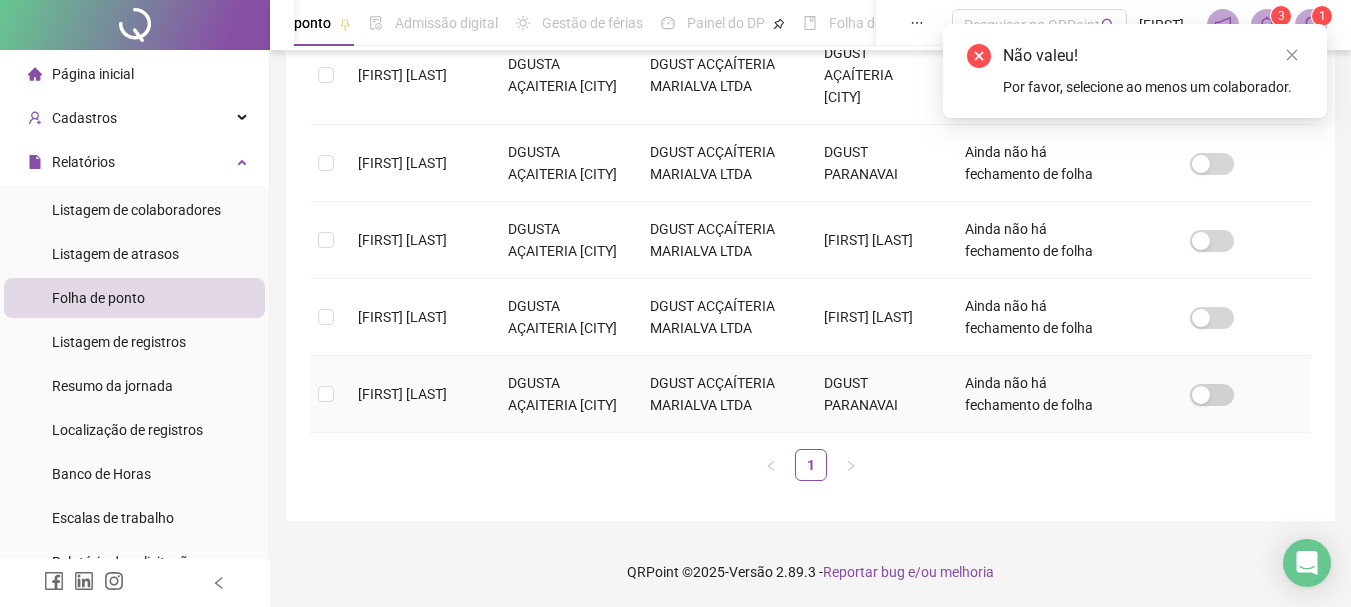 scroll, scrollTop: 906, scrollLeft: 0, axis: vertical 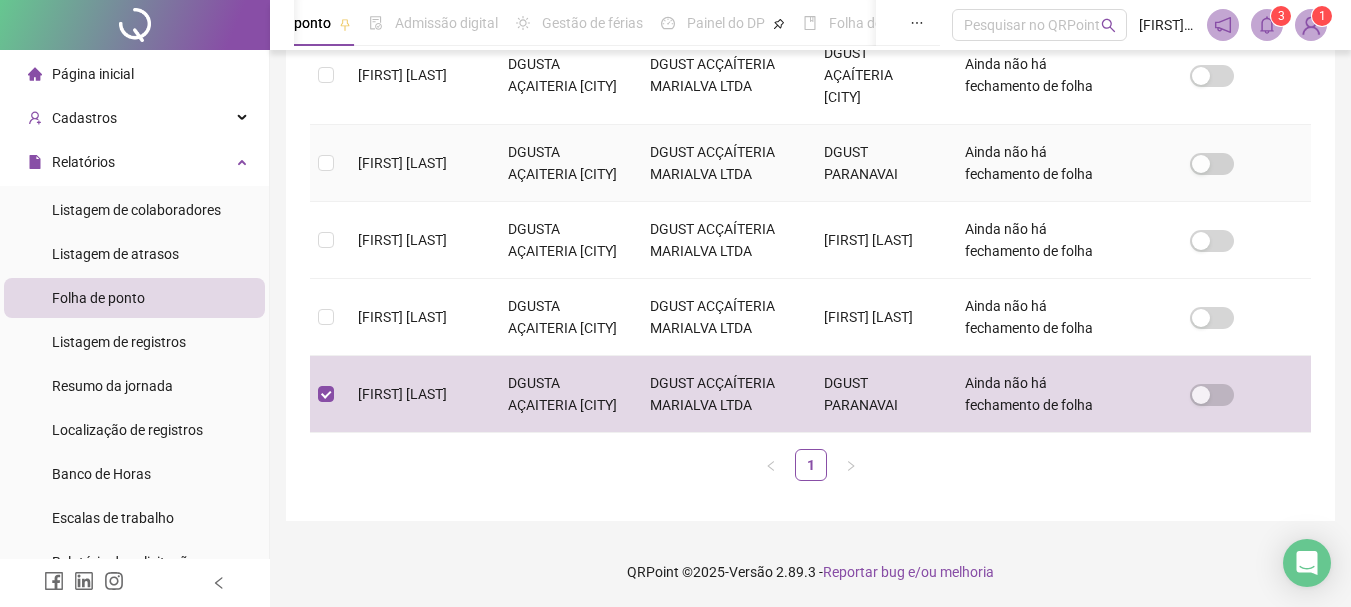 click on "[FIRST] [LAST]" at bounding box center [417, 163] 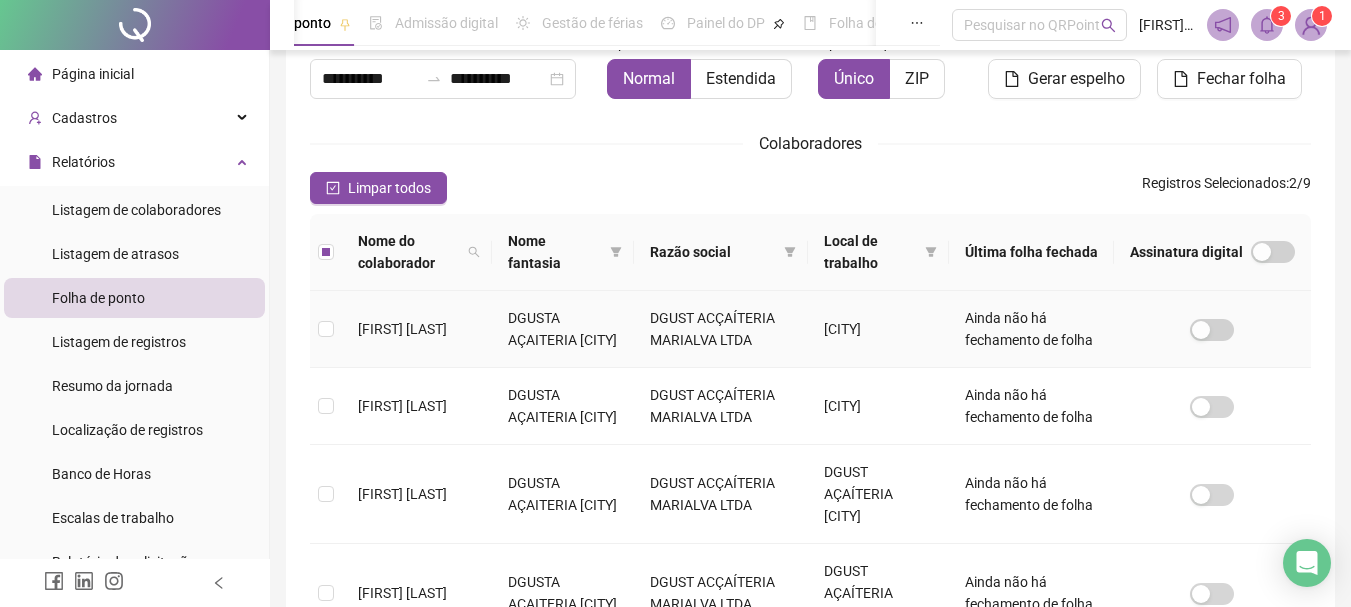 scroll, scrollTop: 0, scrollLeft: 0, axis: both 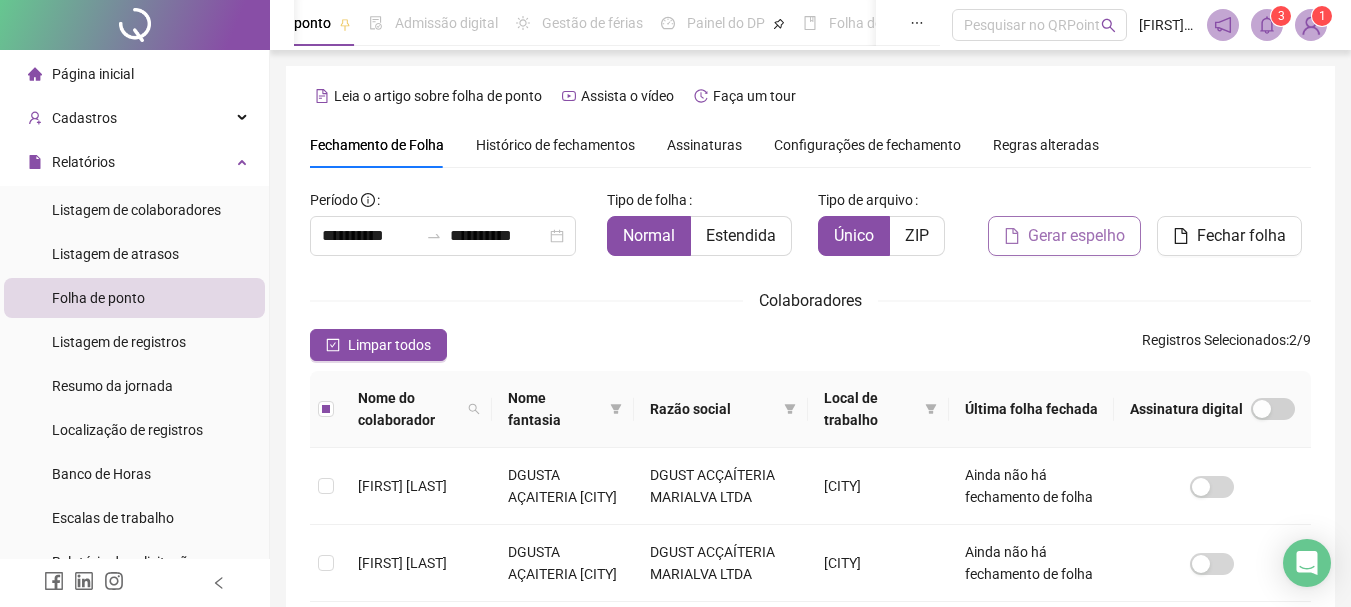 click on "Gerar espelho" at bounding box center [1064, 236] 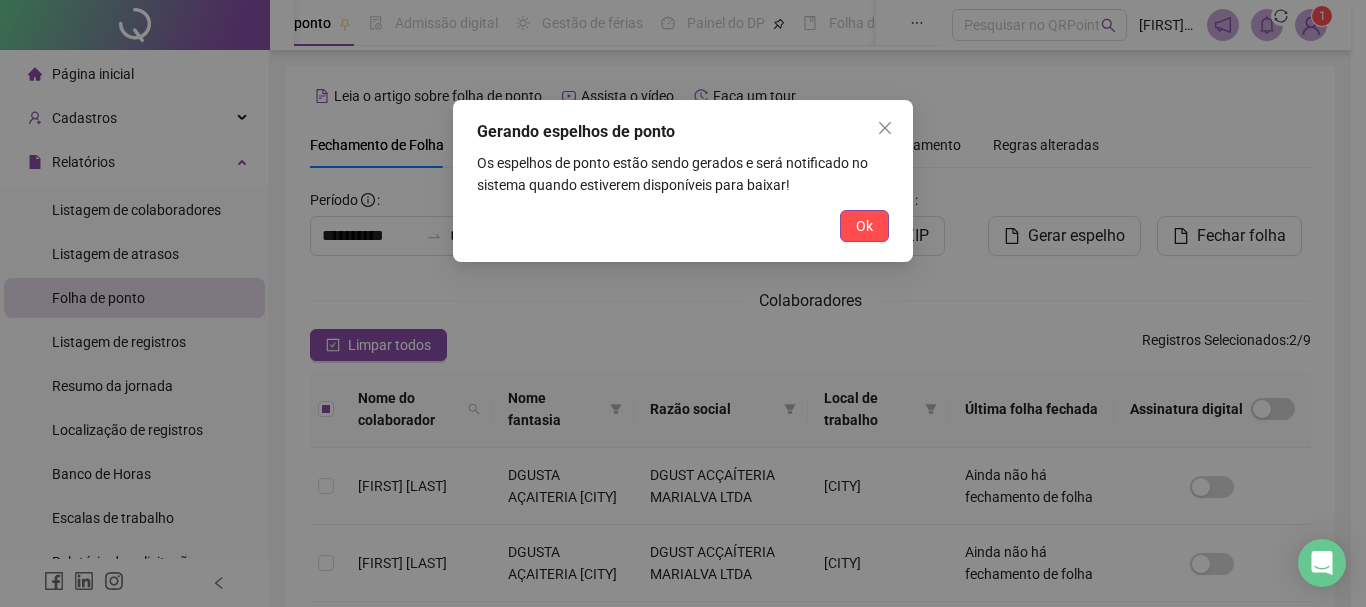 click on "Ok" at bounding box center (864, 226) 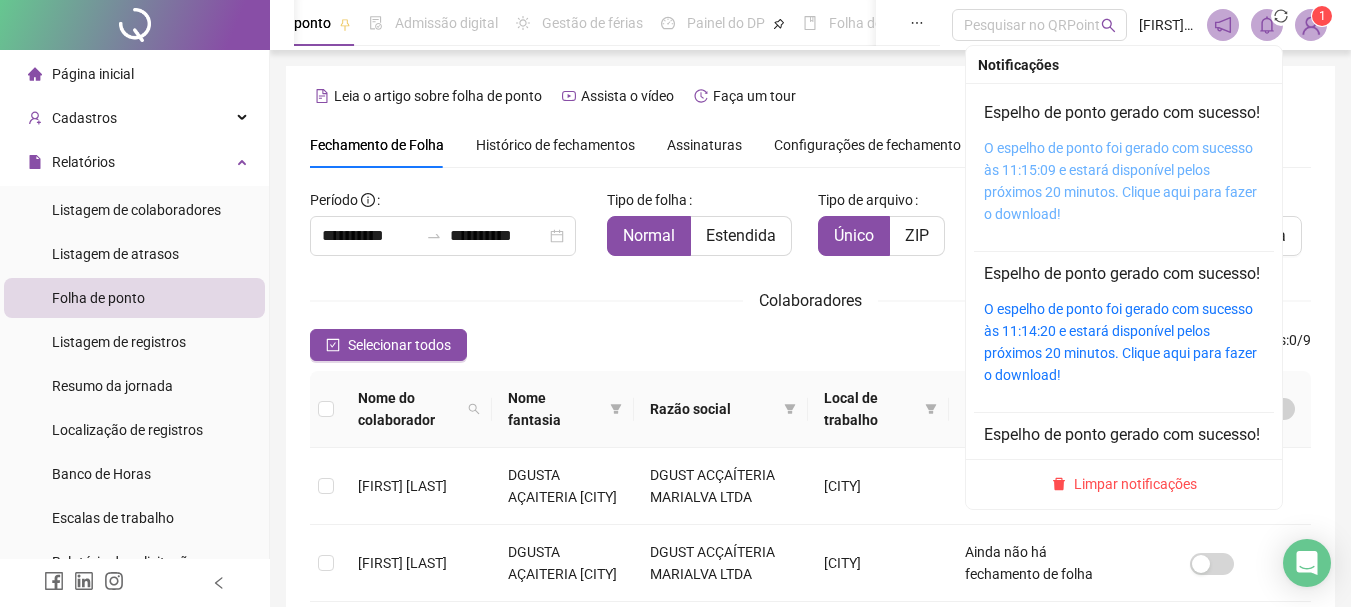 click on "O espelho de ponto foi gerado com sucesso às 11:15:09 e estará disponível pelos próximos 20 minutos.
Clique aqui para fazer o download!" at bounding box center (1120, 181) 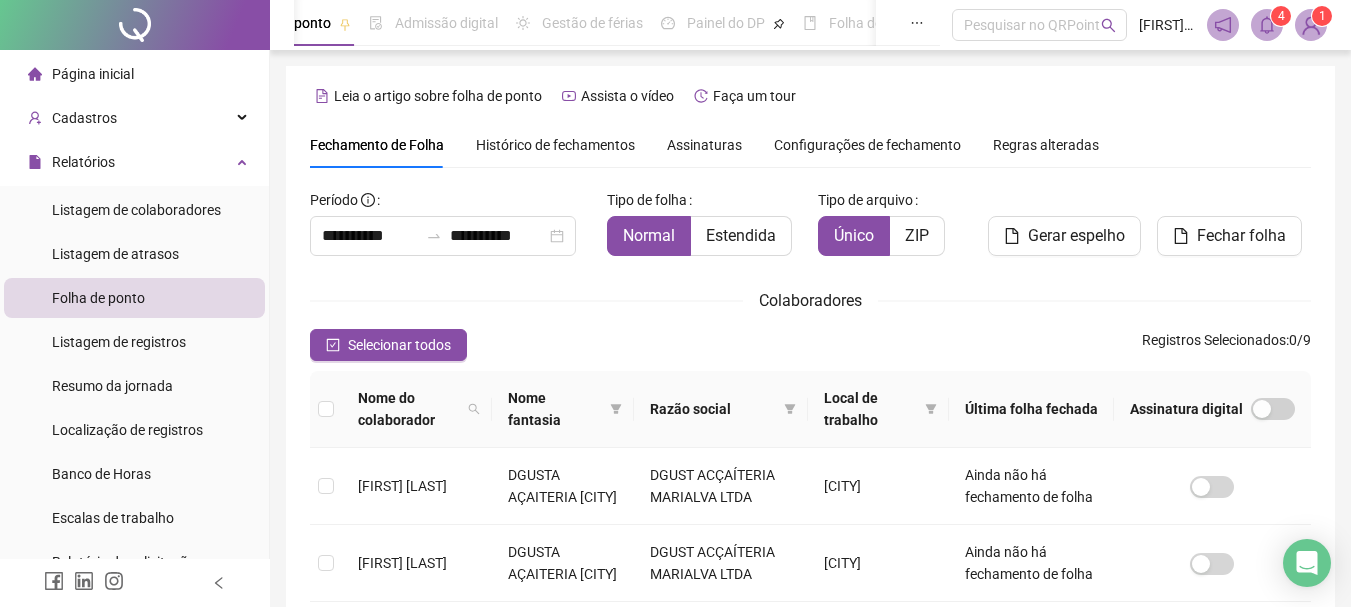 click on "**********" at bounding box center (810, 727) 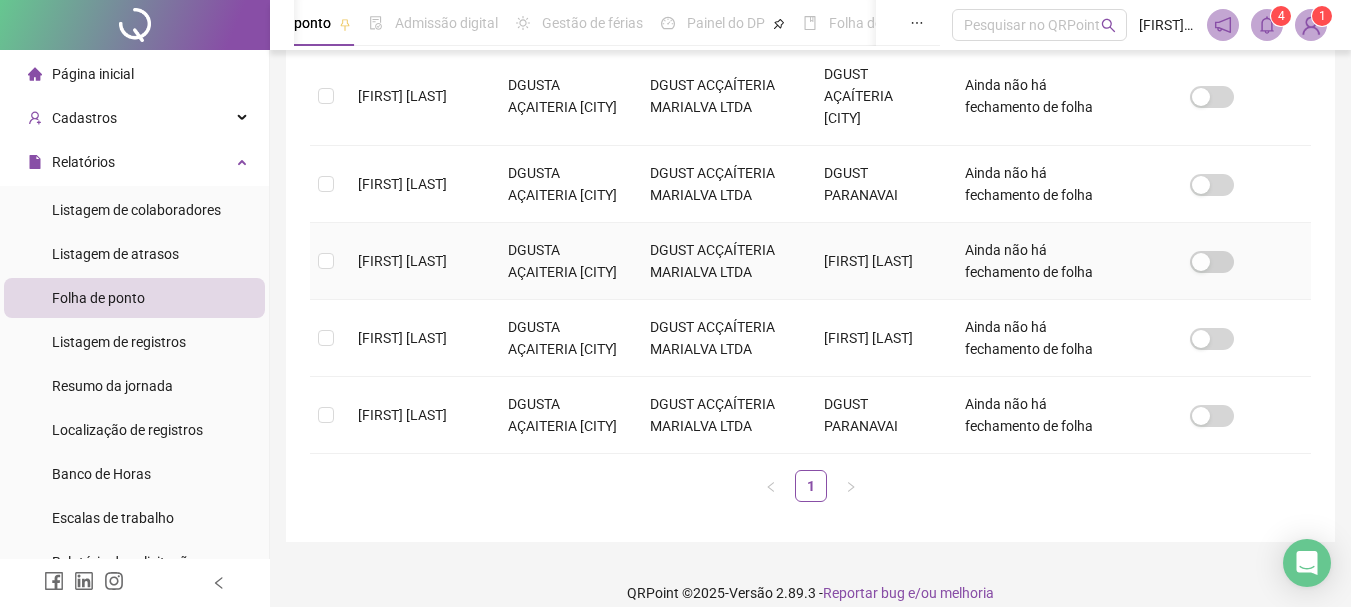 scroll, scrollTop: 800, scrollLeft: 0, axis: vertical 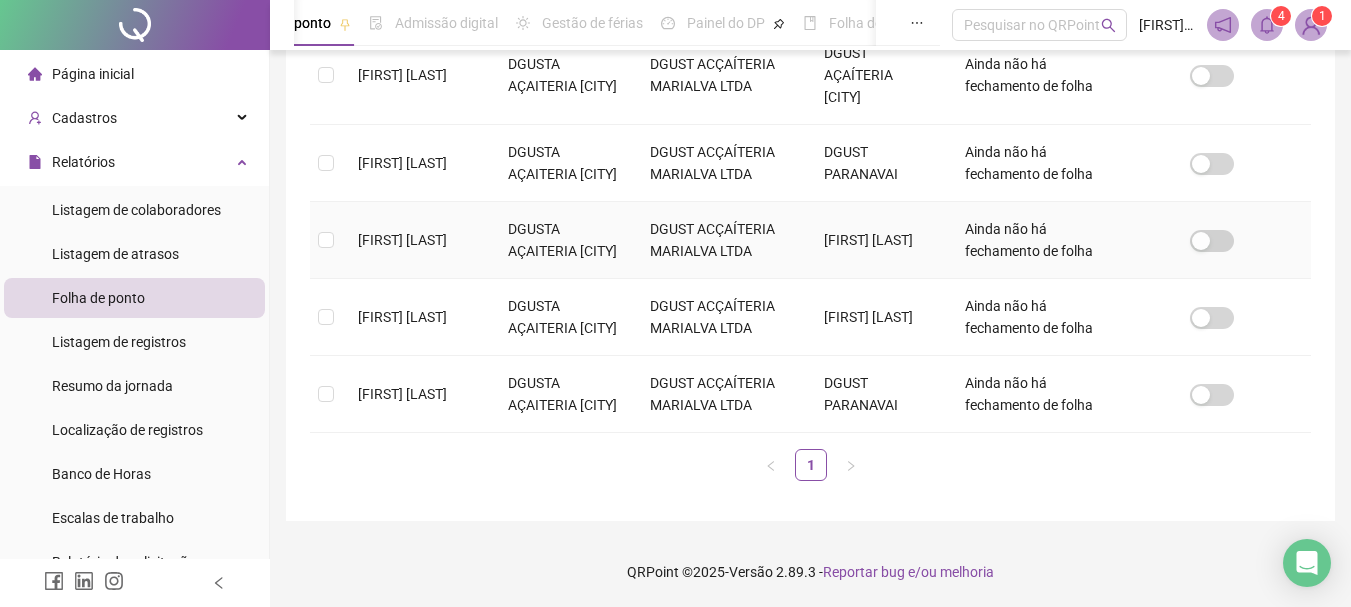 click on "[FIRST] [LAST]" at bounding box center (417, 240) 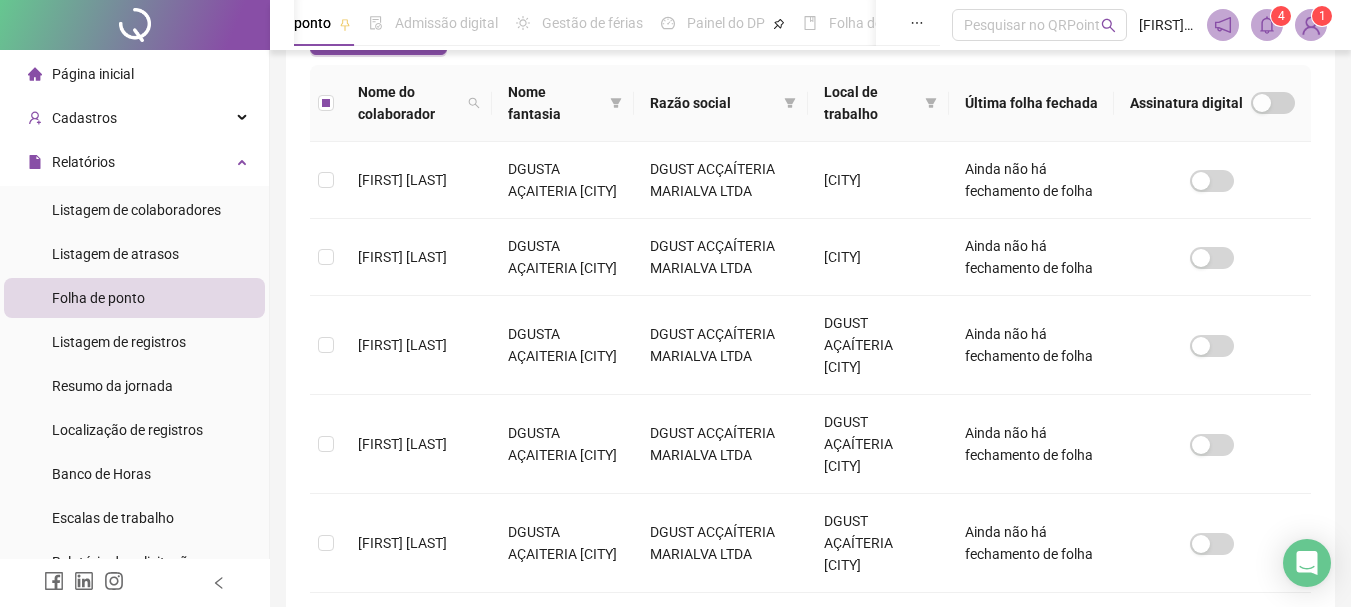 scroll, scrollTop: 0, scrollLeft: 0, axis: both 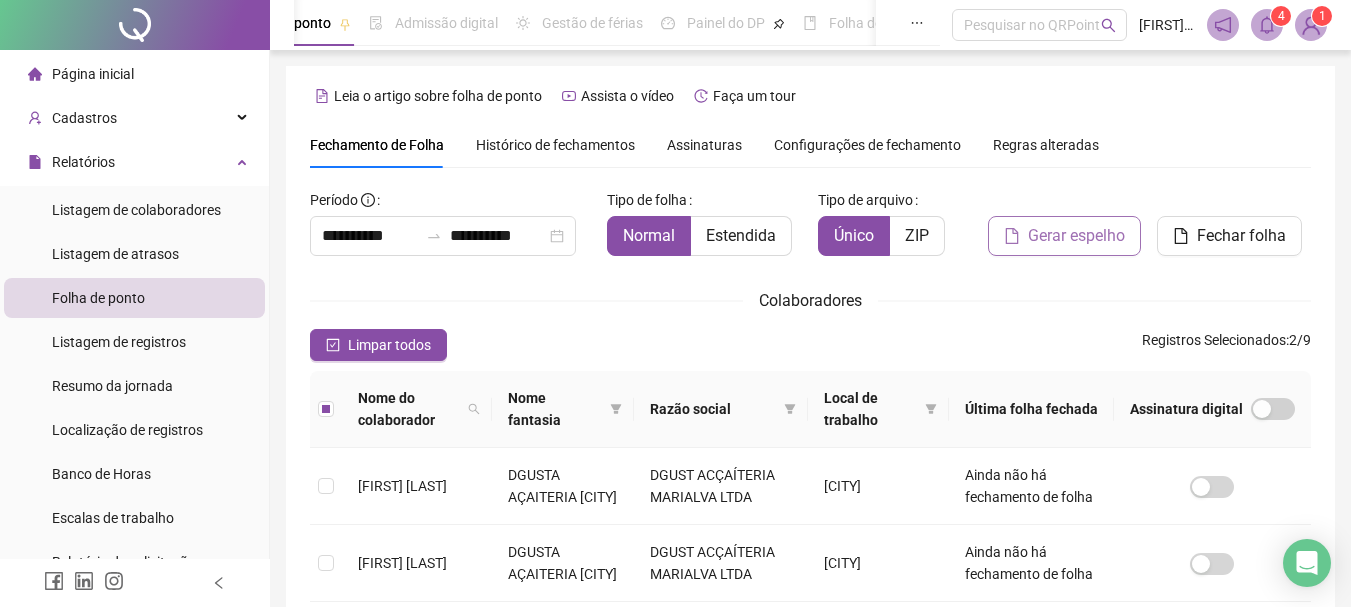 click on "Gerar espelho" at bounding box center [1076, 236] 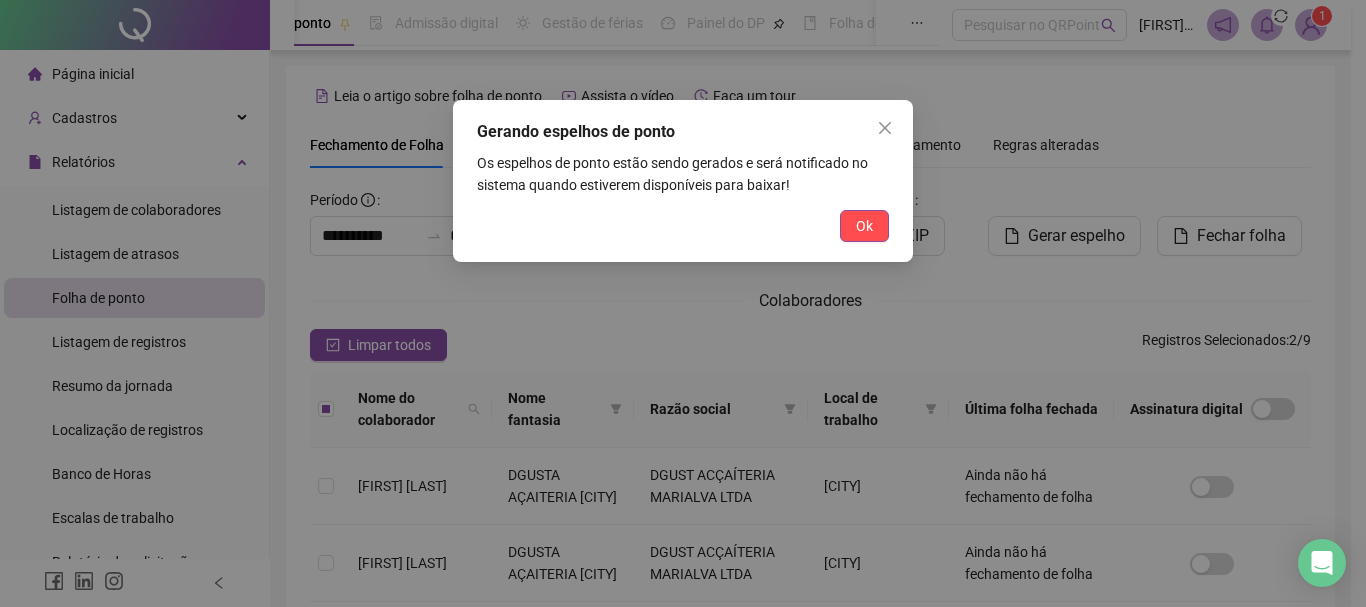 drag, startPoint x: 851, startPoint y: 230, endPoint x: 933, endPoint y: 218, distance: 82.8734 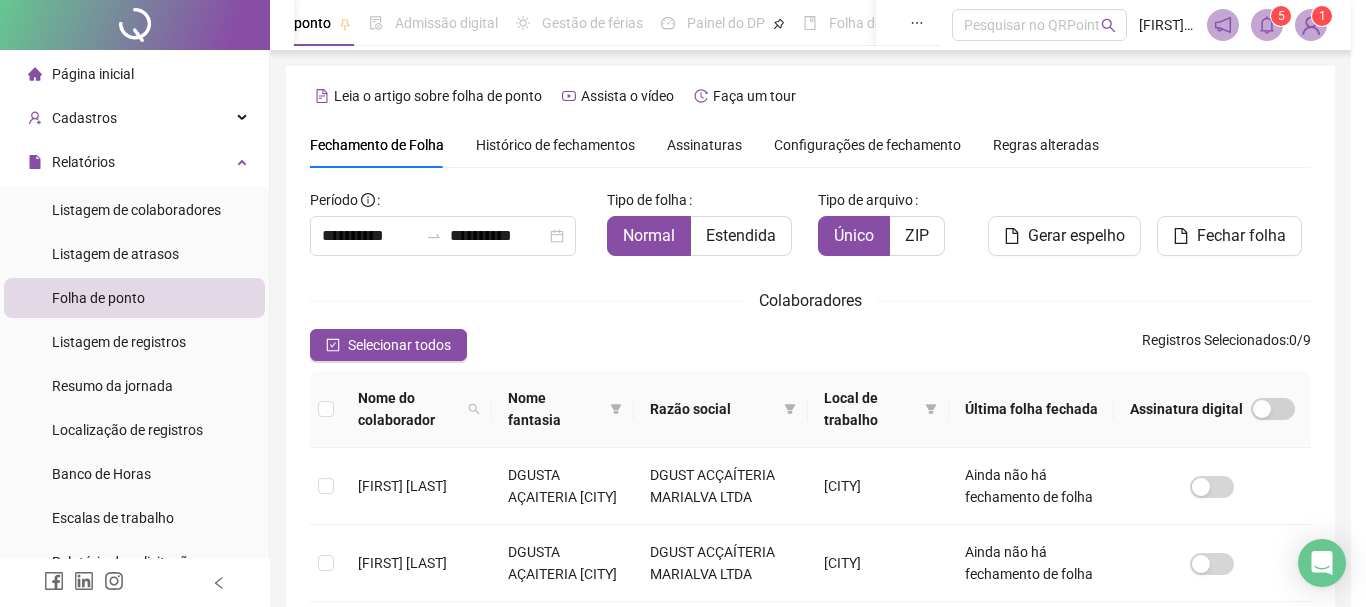click on "Gerando espelhos de ponto Os espelhos de ponto estão sendo gerados e será notificado no
sistema quando estiverem disponíveis para baixar! Ok" at bounding box center [683, 303] 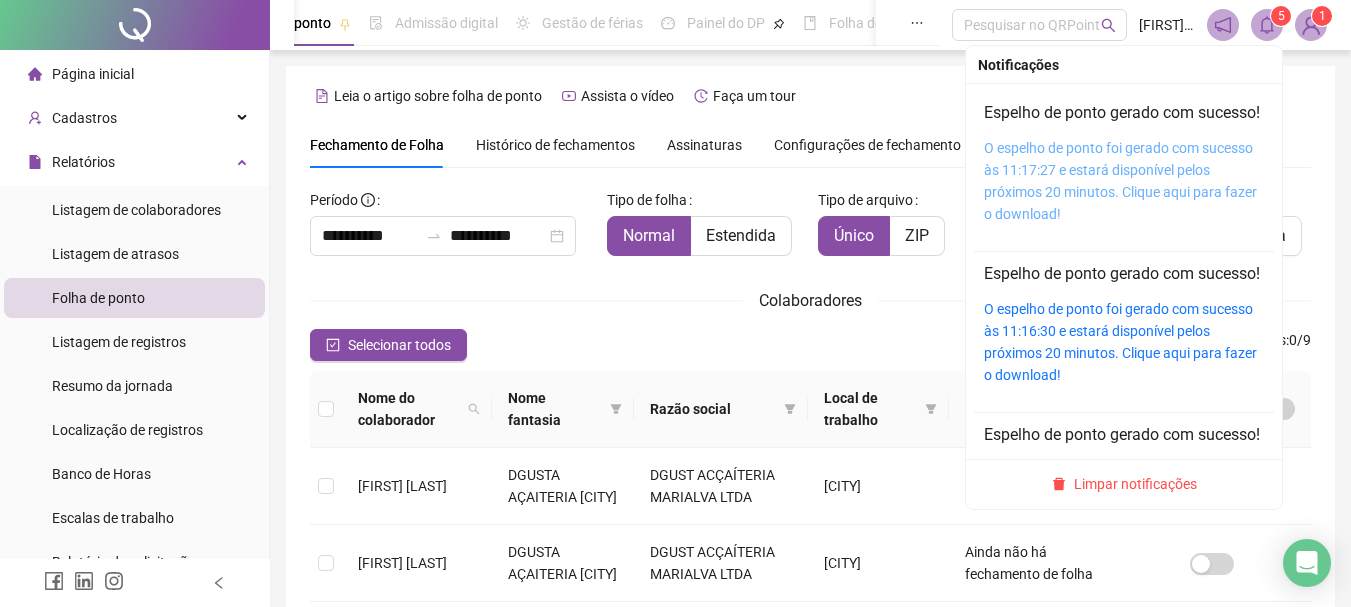 click on "O espelho de ponto foi gerado com sucesso às 11:17:27 e estará disponível pelos próximos 20 minutos.
Clique aqui para fazer o download!" at bounding box center (1120, 181) 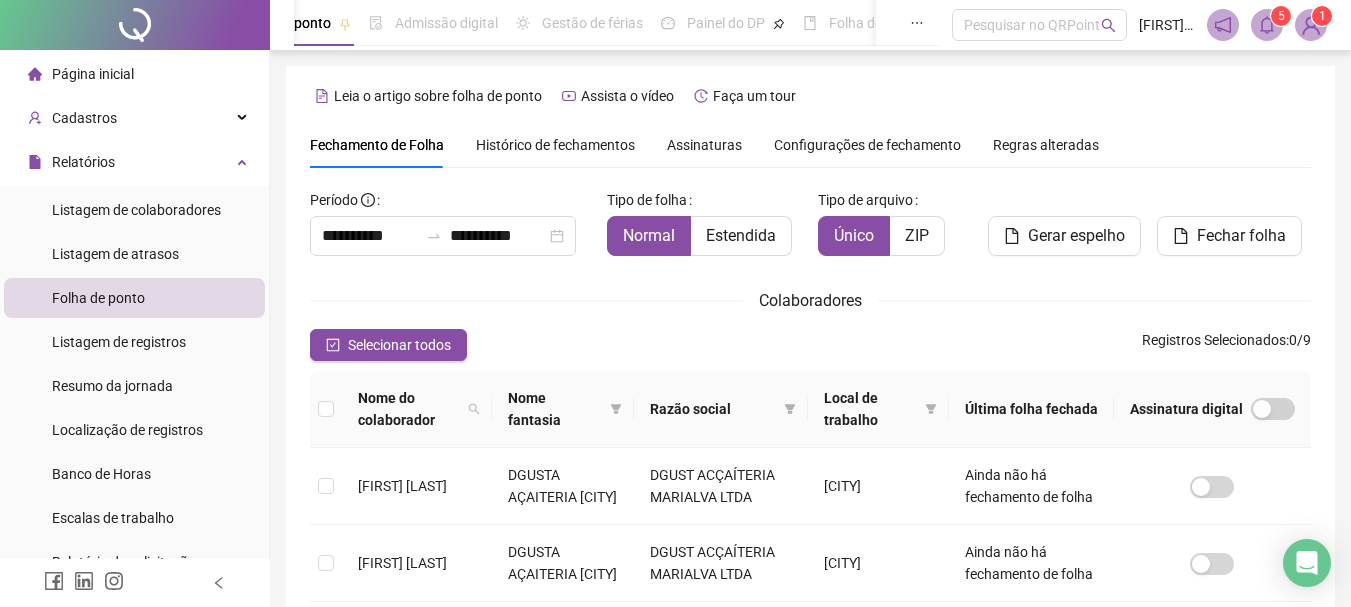 drag, startPoint x: 1145, startPoint y: 165, endPoint x: 1156, endPoint y: 160, distance: 12.083046 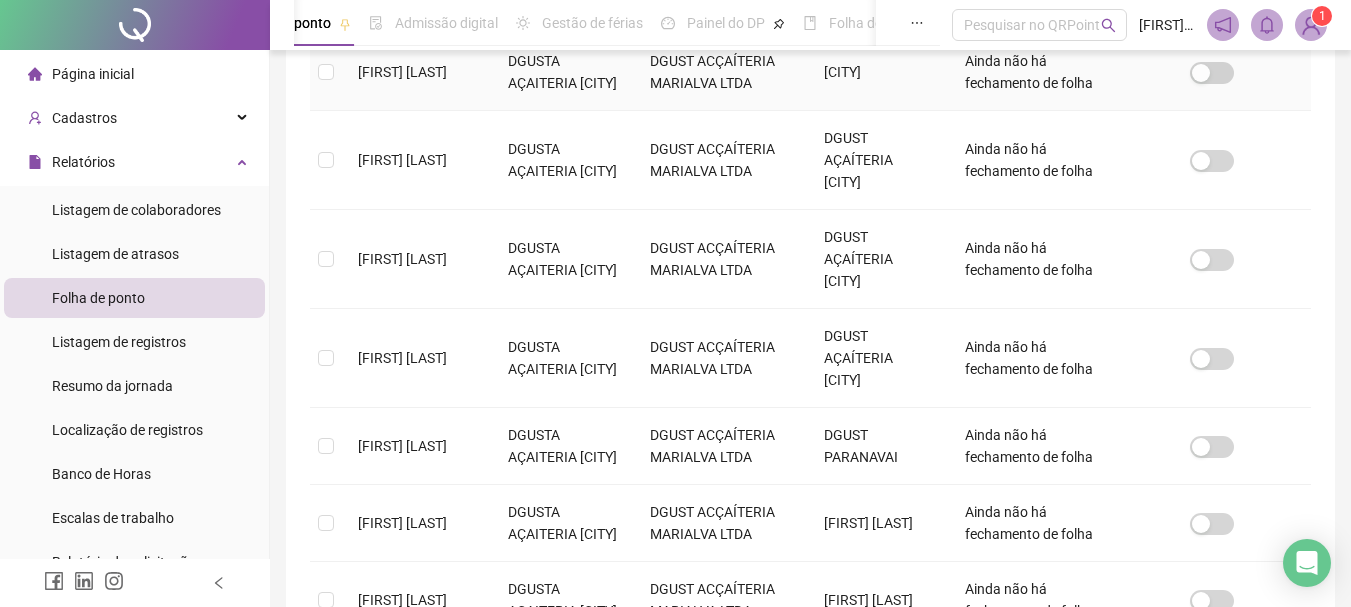 scroll, scrollTop: 500, scrollLeft: 0, axis: vertical 